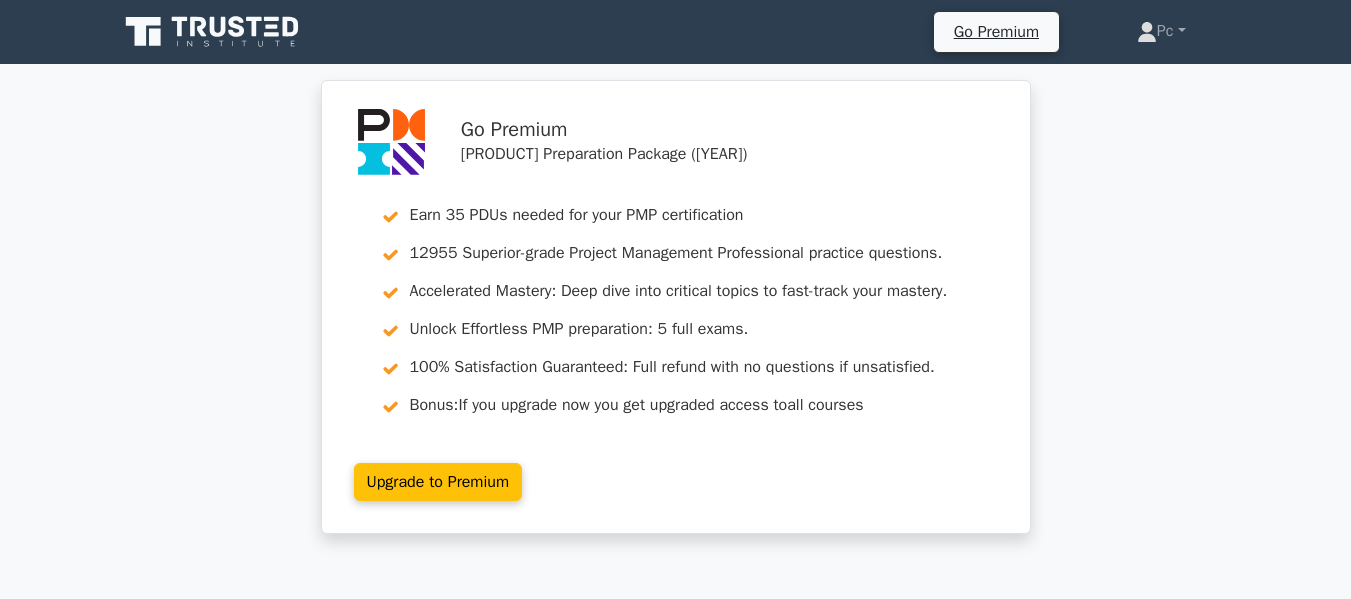 scroll, scrollTop: 0, scrollLeft: 0, axis: both 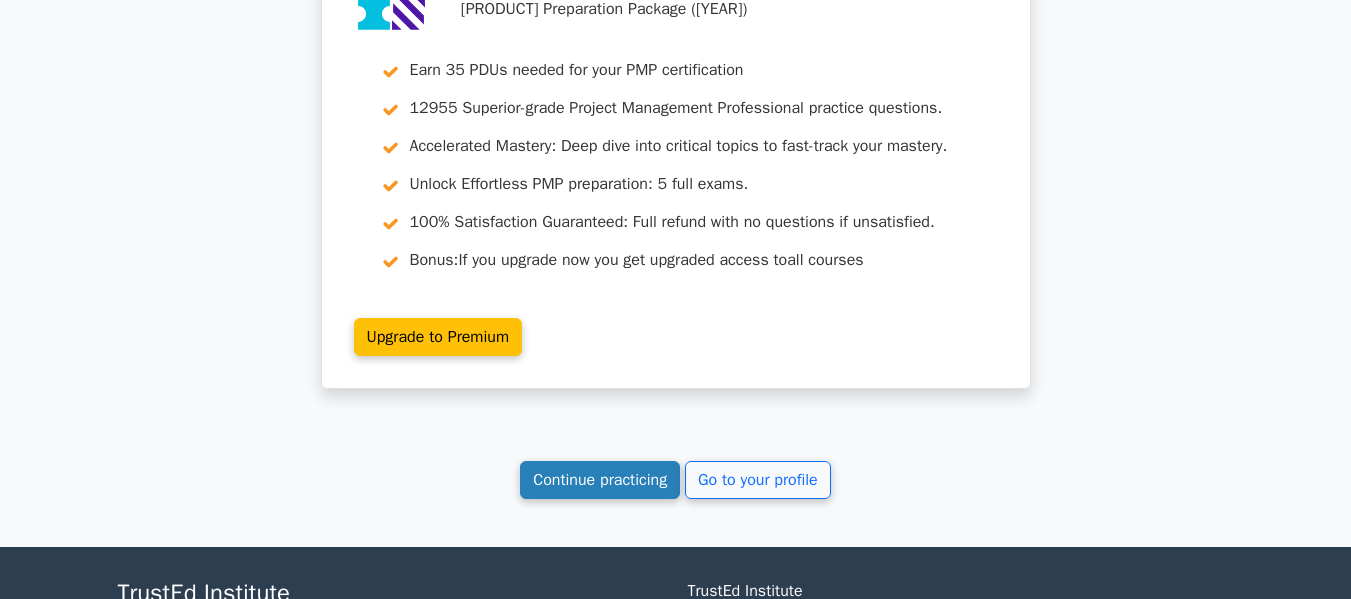 click on "Continue practicing" at bounding box center (600, 480) 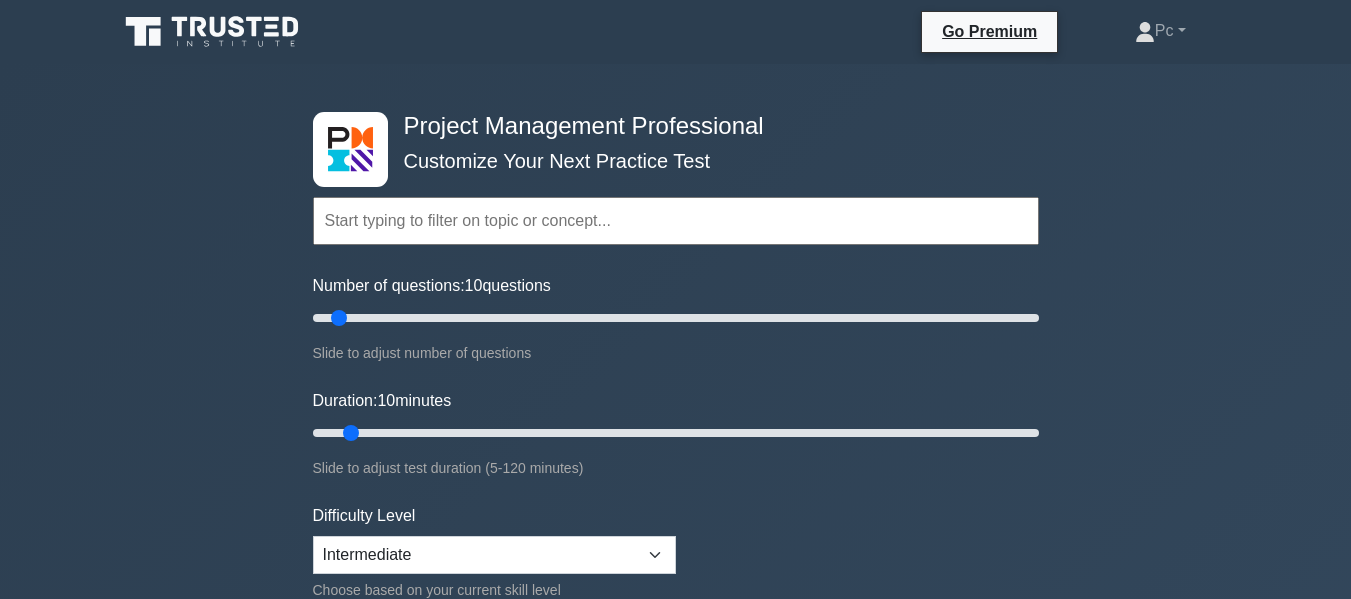 scroll, scrollTop: 0, scrollLeft: 0, axis: both 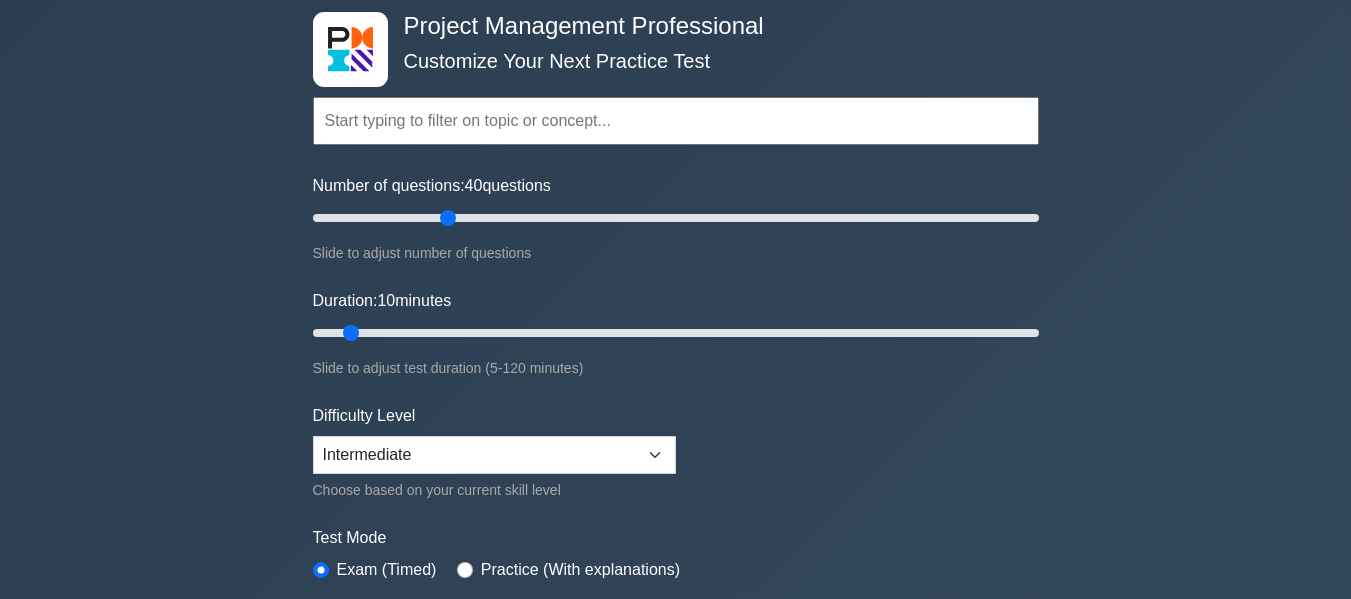 drag, startPoint x: 340, startPoint y: 217, endPoint x: 450, endPoint y: 224, distance: 110.2225 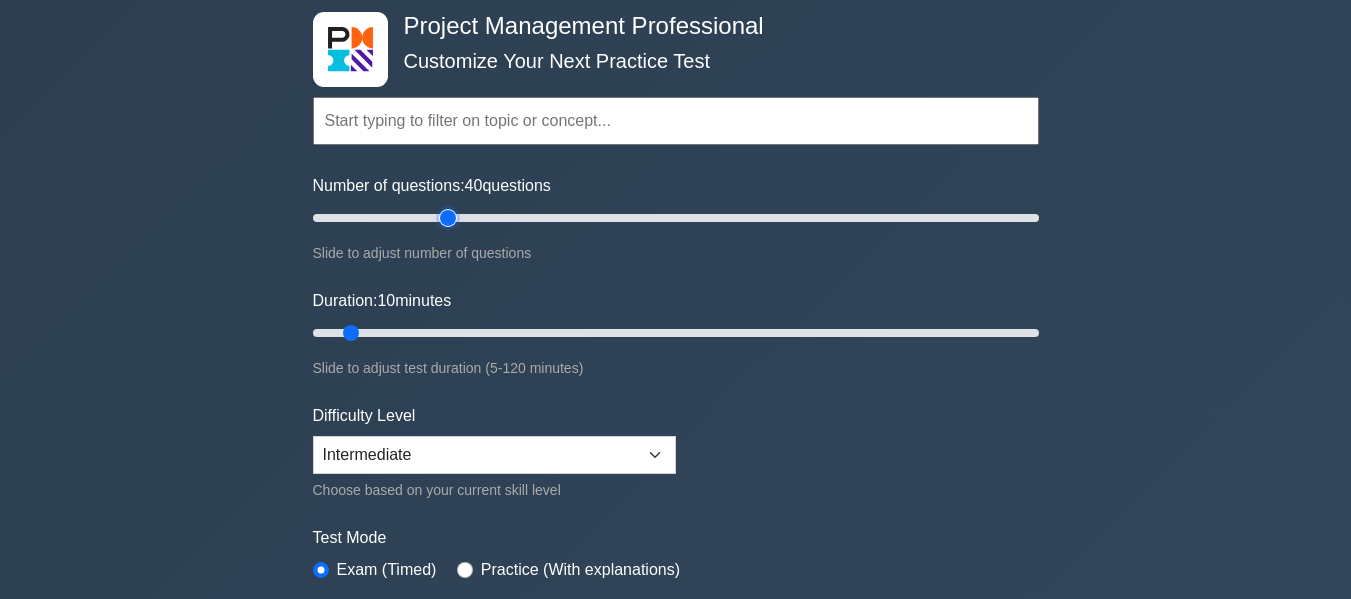 type on "40" 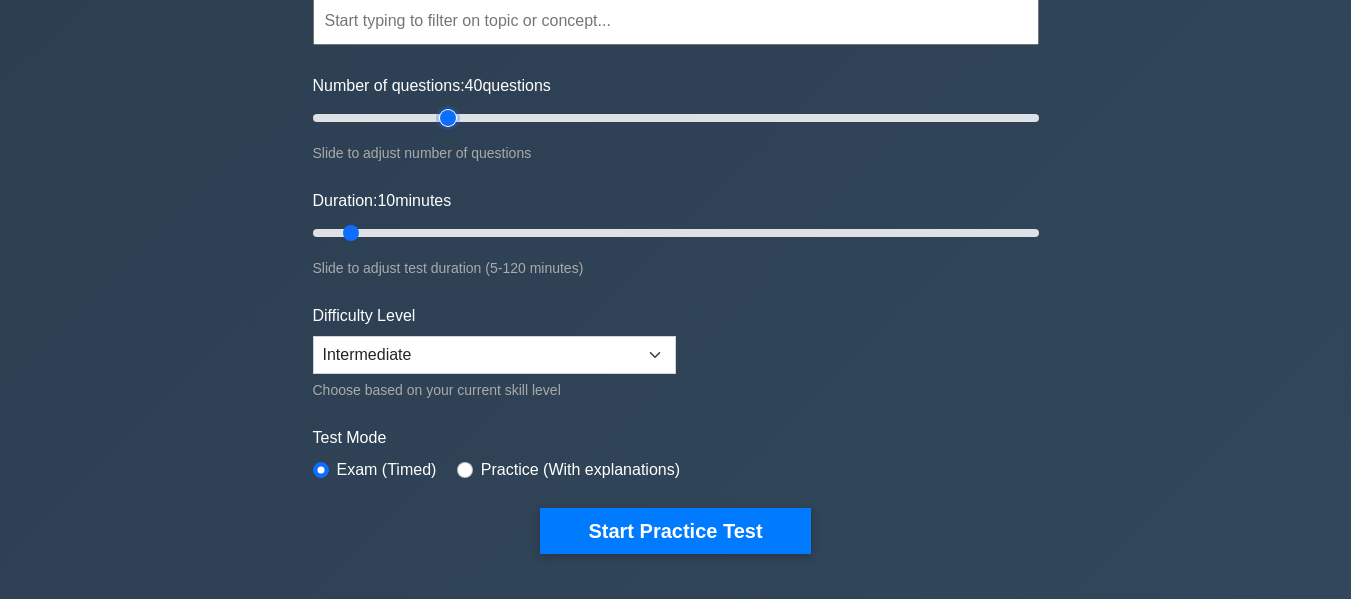 scroll, scrollTop: 300, scrollLeft: 0, axis: vertical 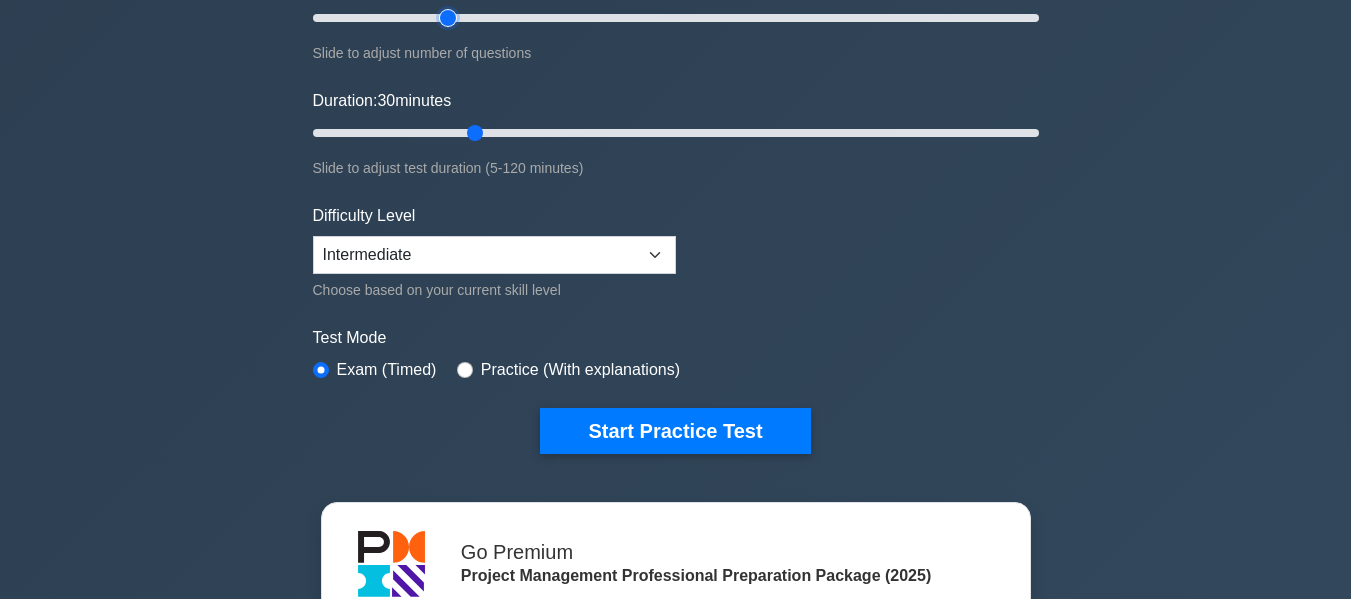 drag, startPoint x: 346, startPoint y: 128, endPoint x: 463, endPoint y: 133, distance: 117.10679 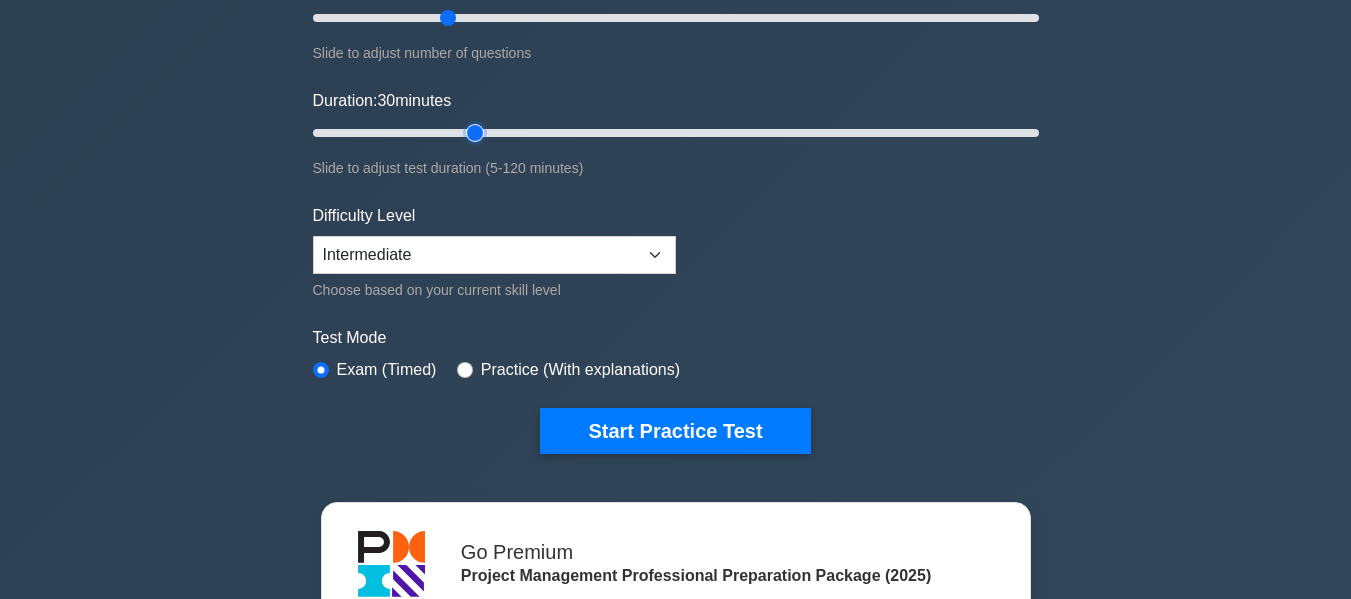 type on "30" 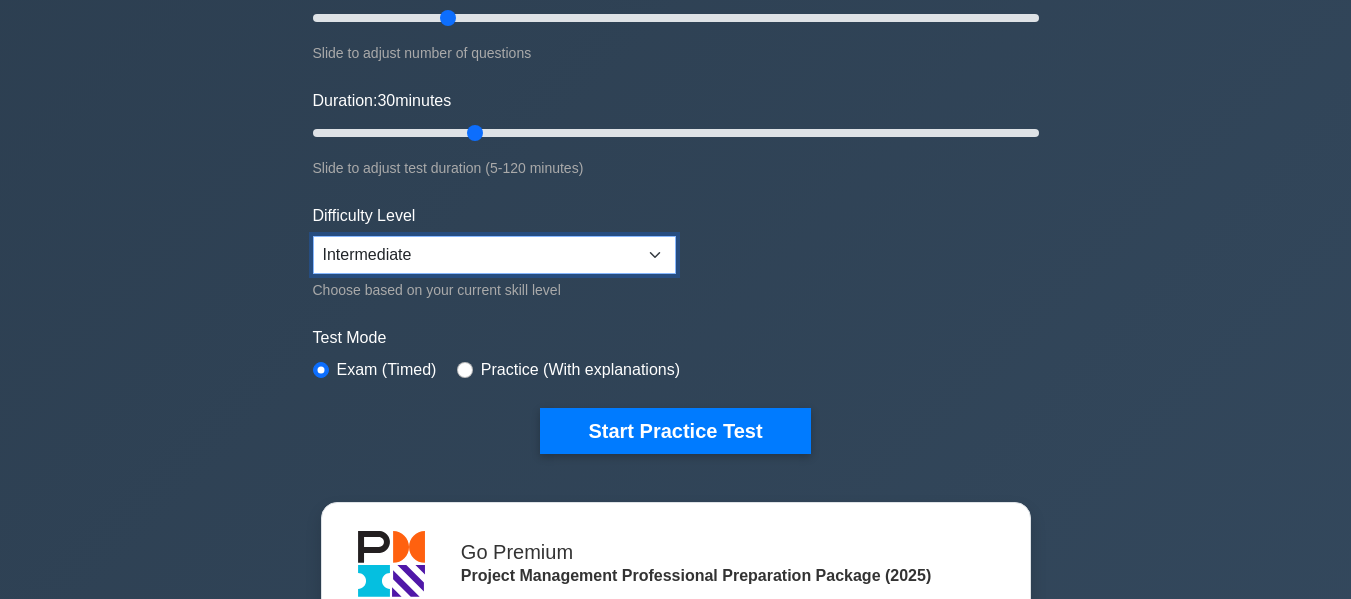click on "Beginner
Intermediate
Expert" at bounding box center [494, 255] 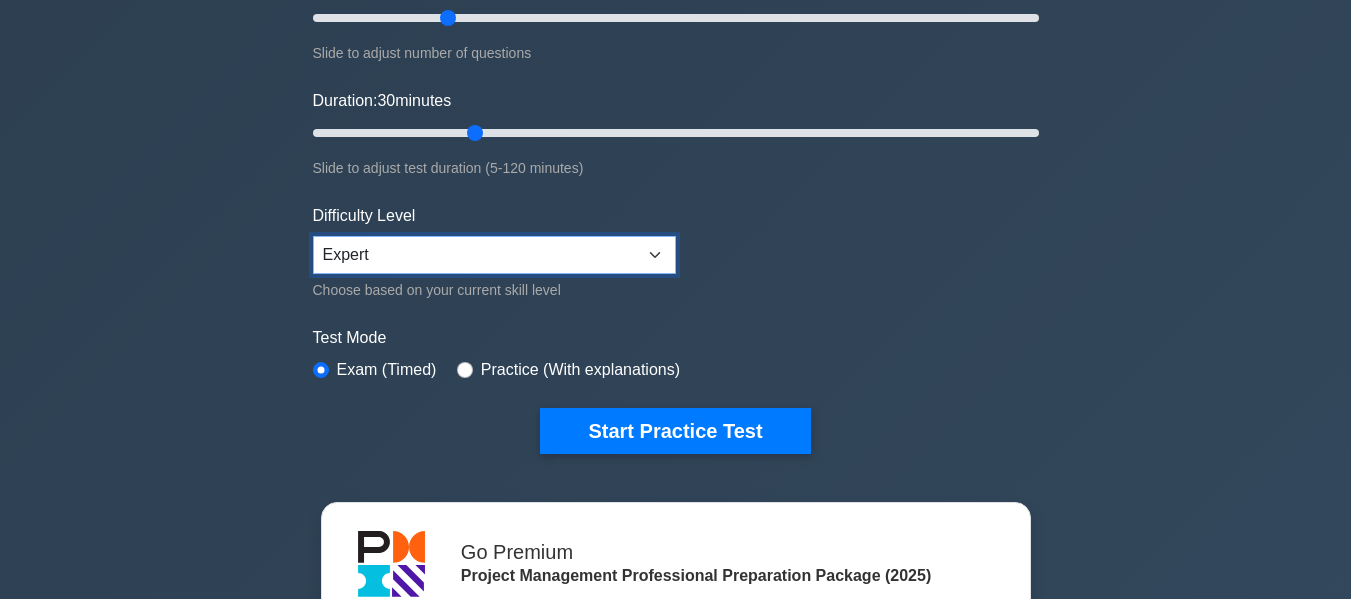 click on "Beginner
Intermediate
Expert" at bounding box center (494, 255) 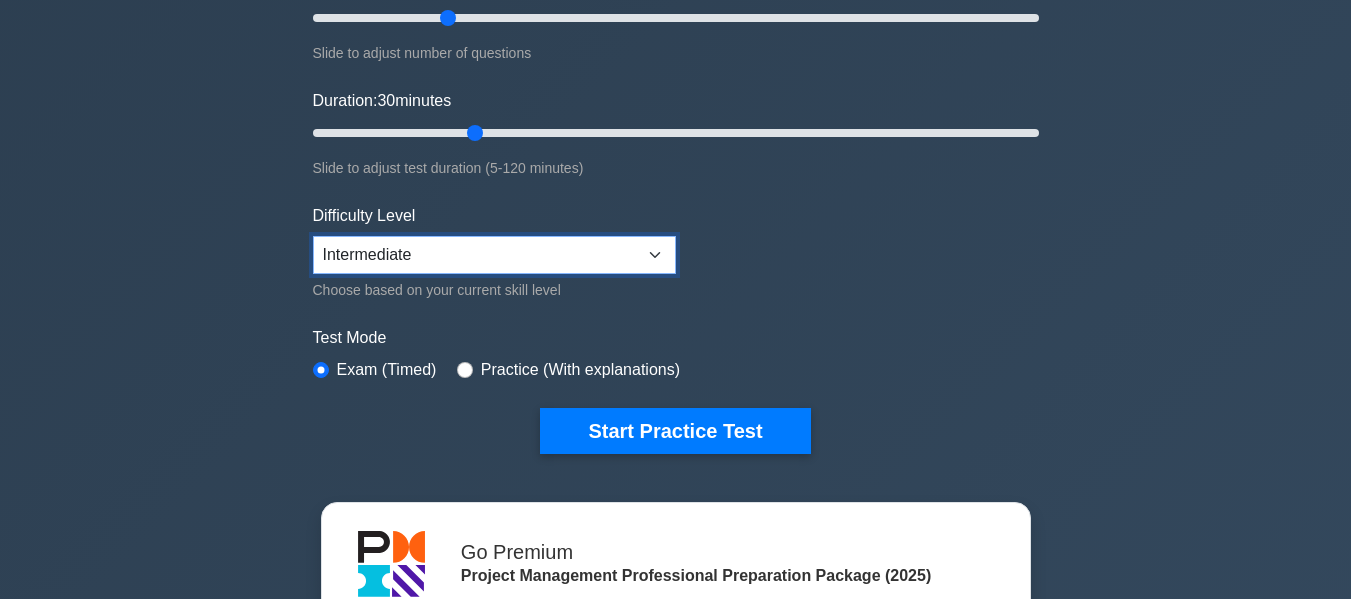 click on "Beginner
Intermediate
Expert" at bounding box center [494, 255] 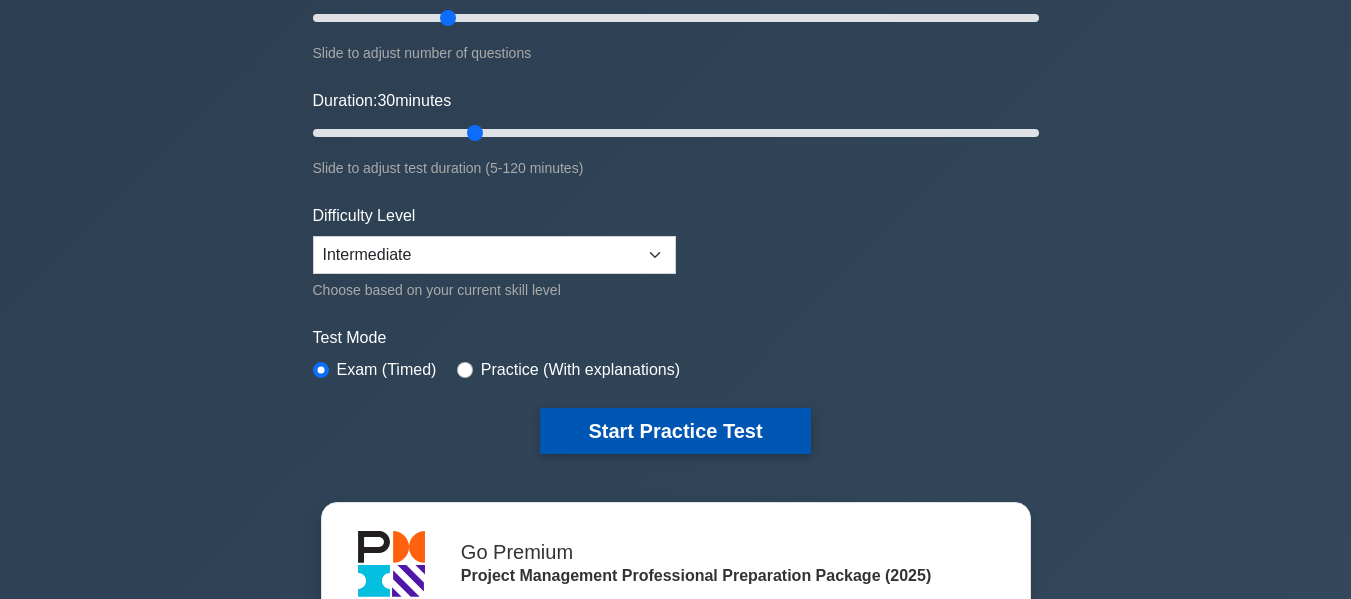 click on "Start Practice Test" at bounding box center [675, 431] 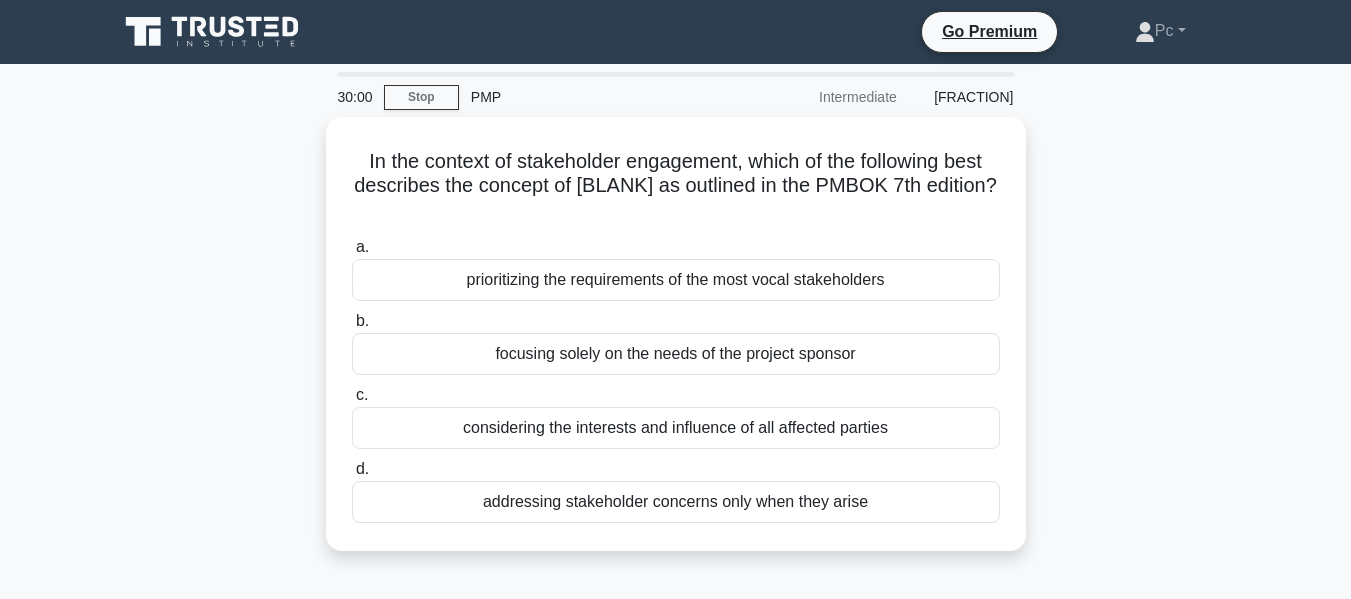 scroll, scrollTop: 0, scrollLeft: 0, axis: both 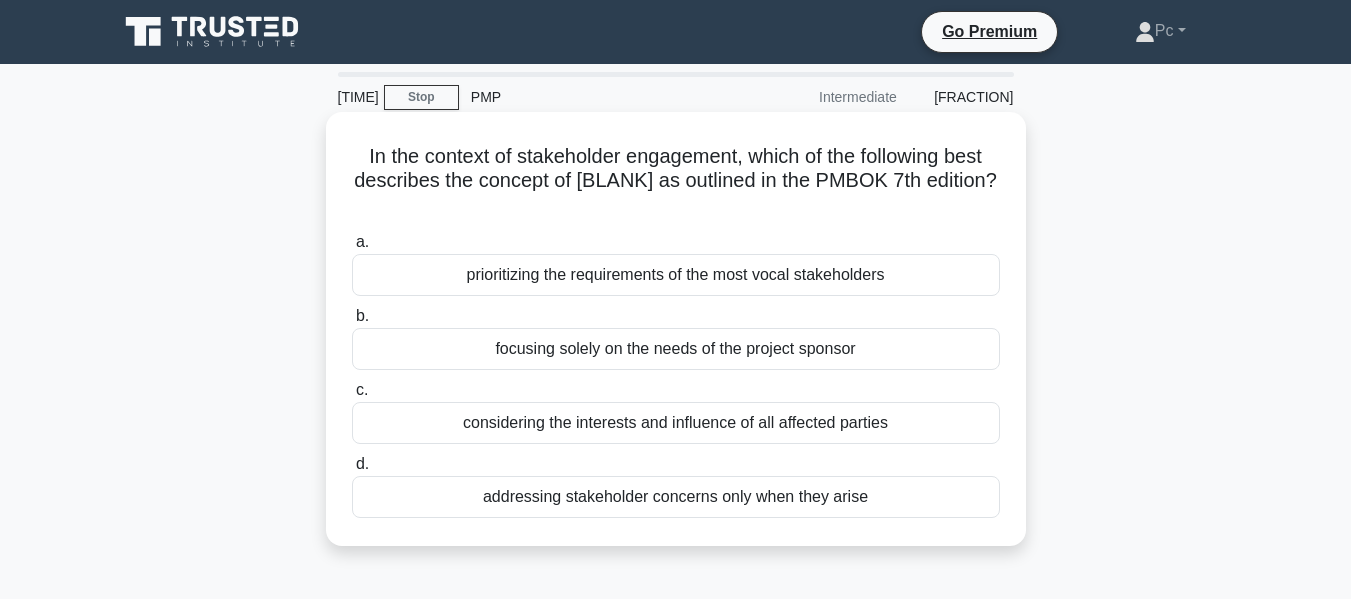 click on "considering the interests and influence of all affected parties" at bounding box center [676, 423] 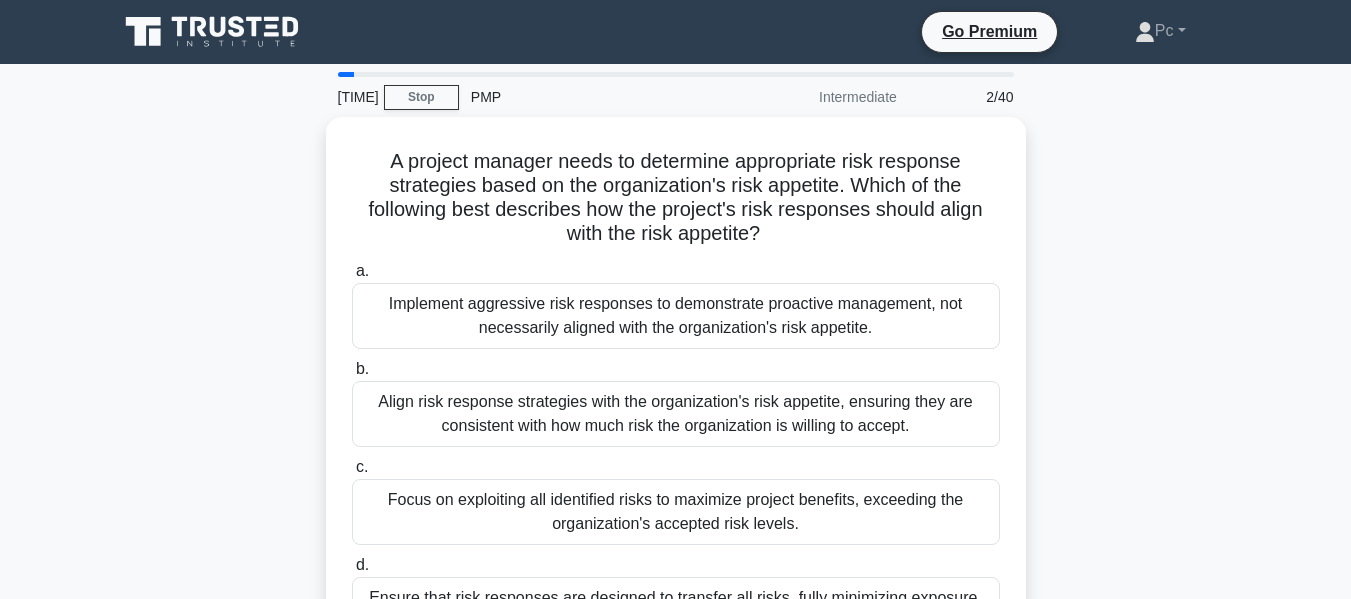 scroll, scrollTop: 100, scrollLeft: 0, axis: vertical 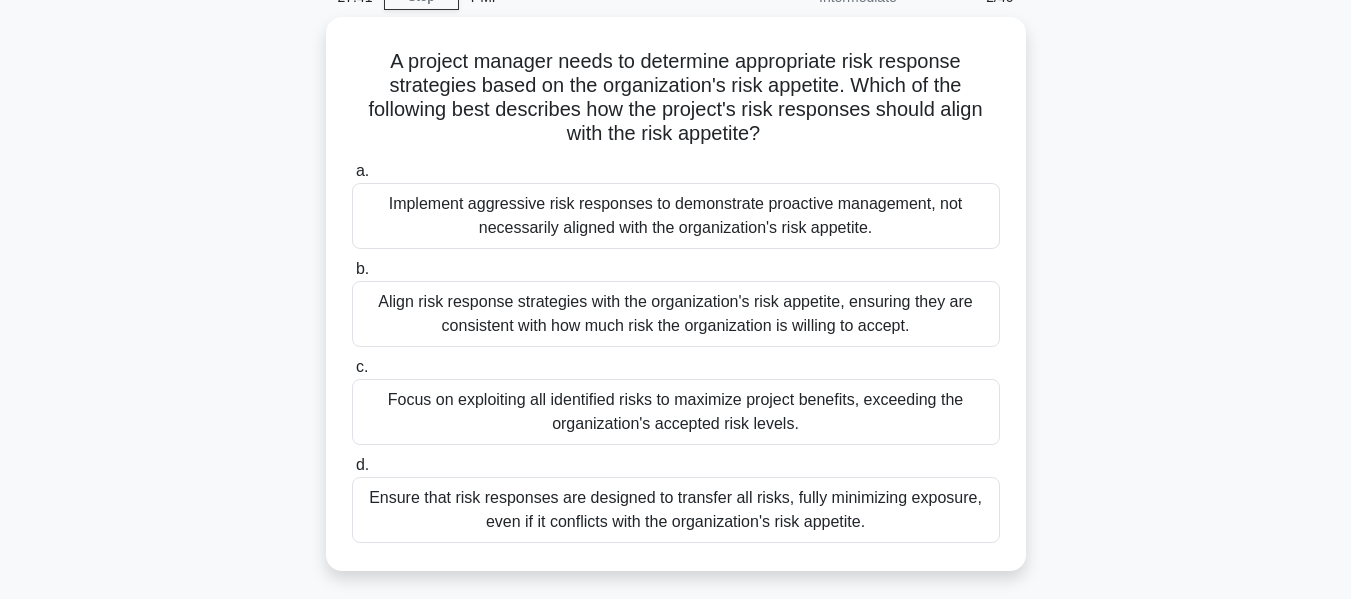 drag, startPoint x: 783, startPoint y: 512, endPoint x: 817, endPoint y: 509, distance: 34.132095 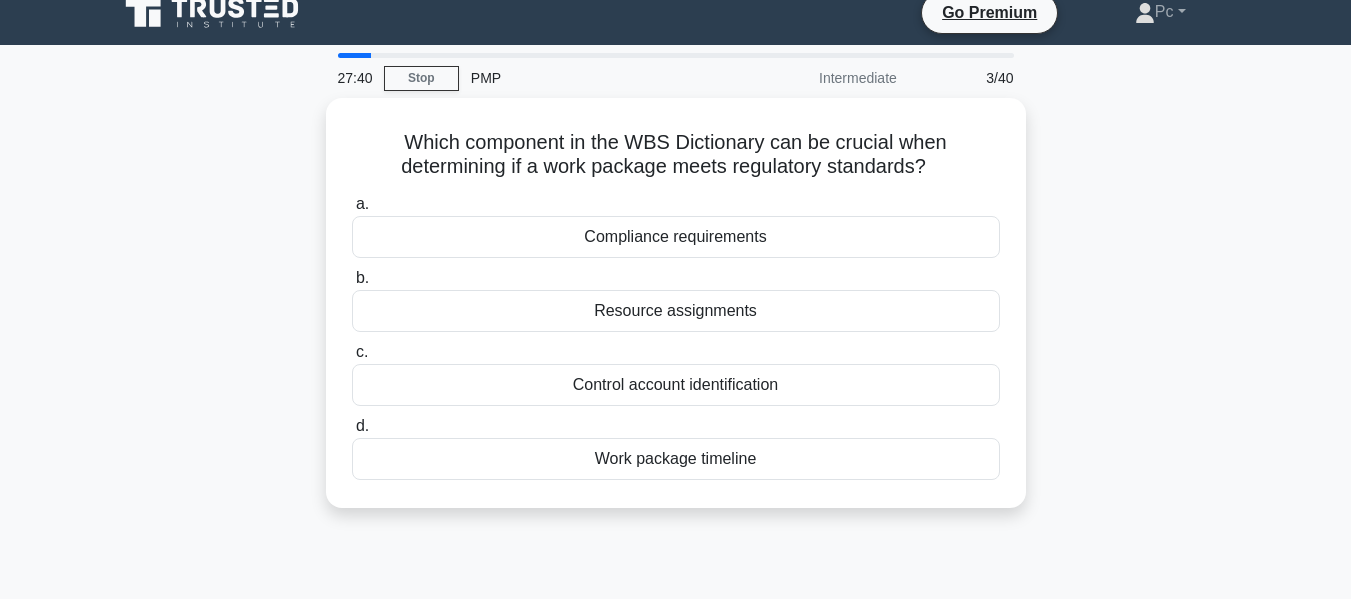 scroll, scrollTop: 0, scrollLeft: 0, axis: both 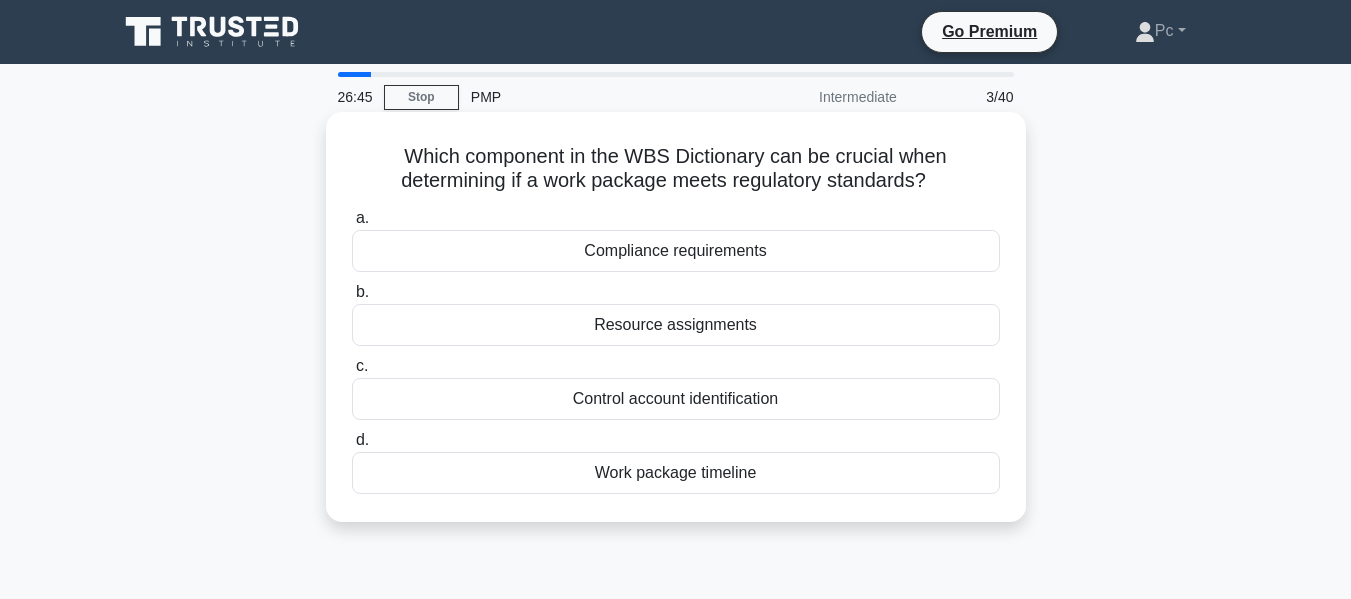 click on "Compliance requirements" at bounding box center [676, 251] 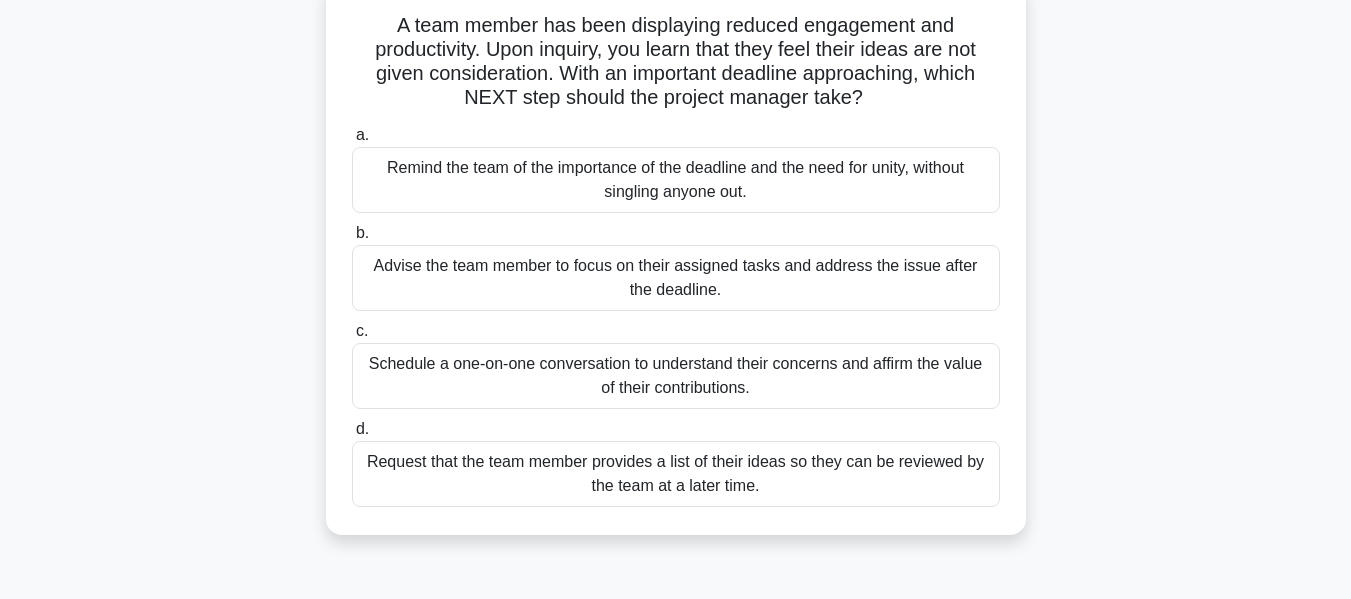 scroll, scrollTop: 100, scrollLeft: 0, axis: vertical 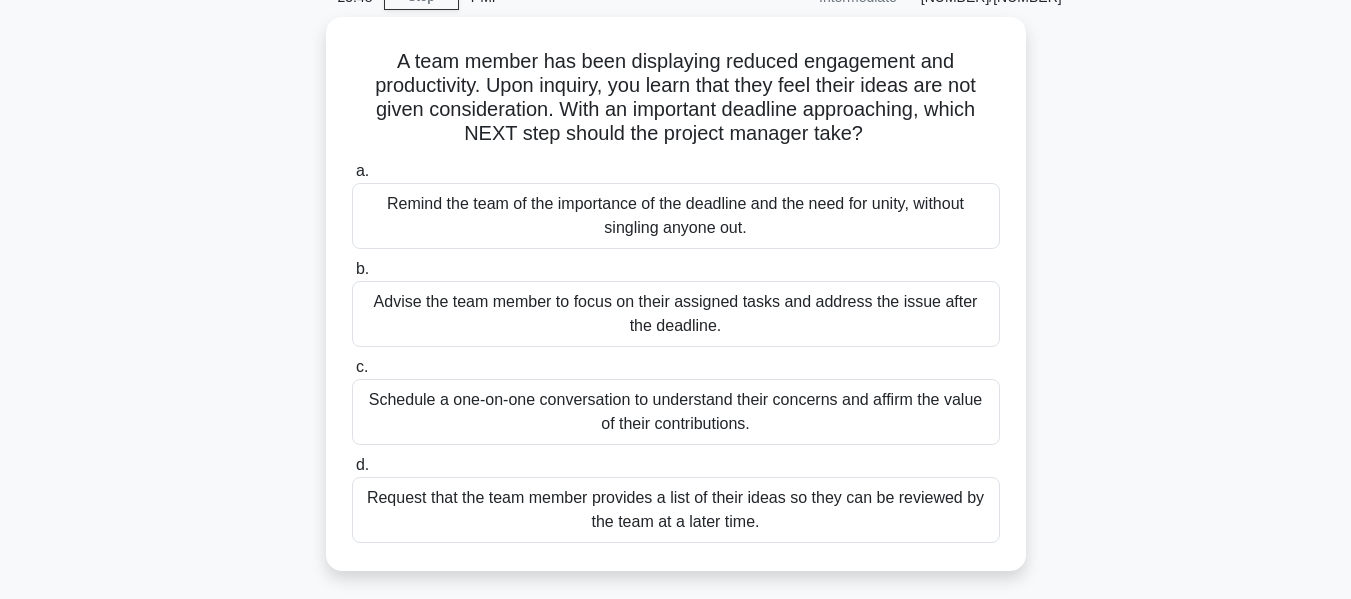 drag, startPoint x: 743, startPoint y: 515, endPoint x: 757, endPoint y: 514, distance: 14.035668 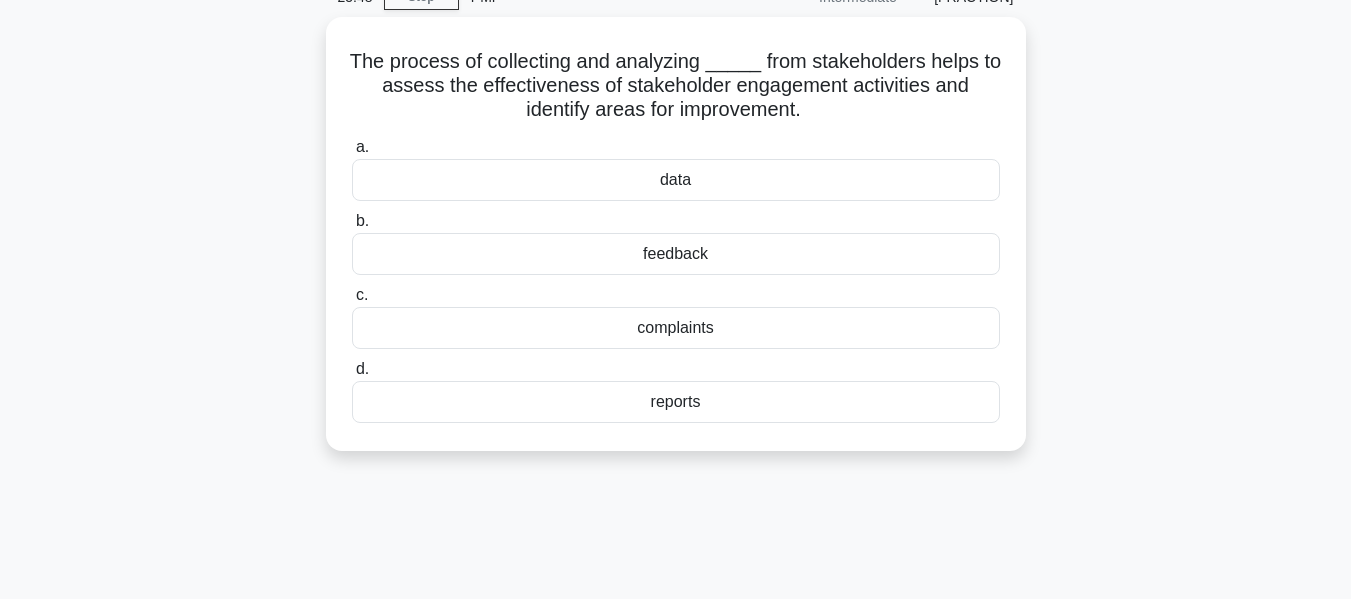 scroll, scrollTop: 0, scrollLeft: 0, axis: both 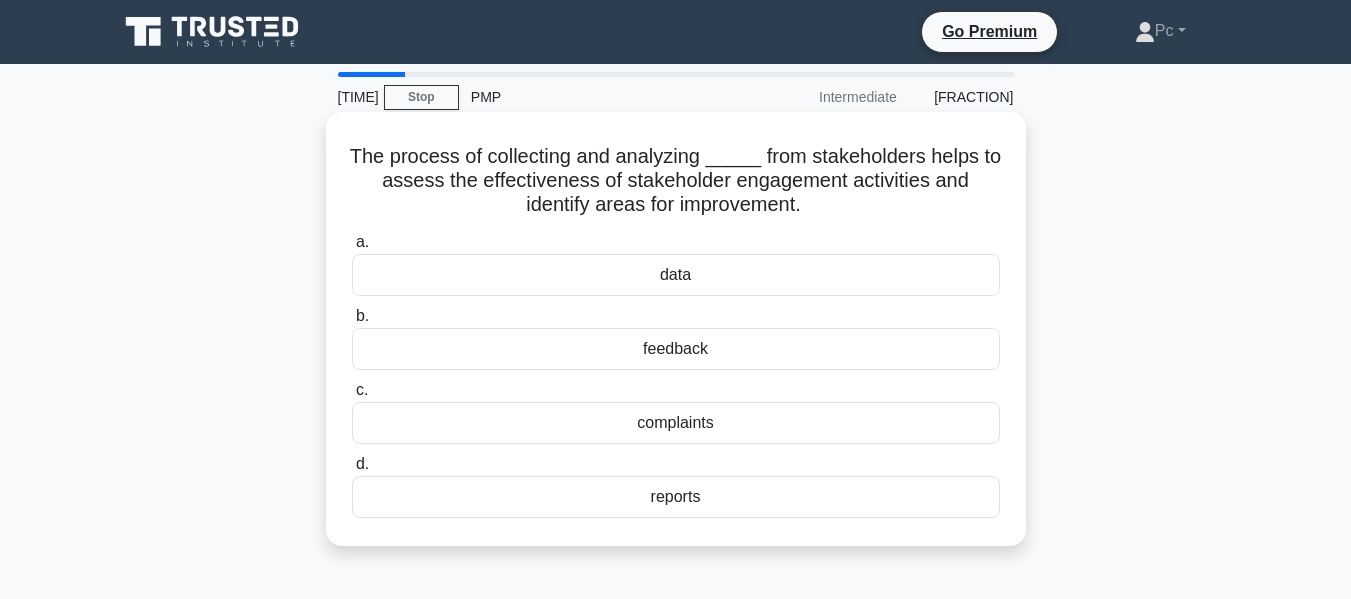 click on "feedback" at bounding box center (676, 349) 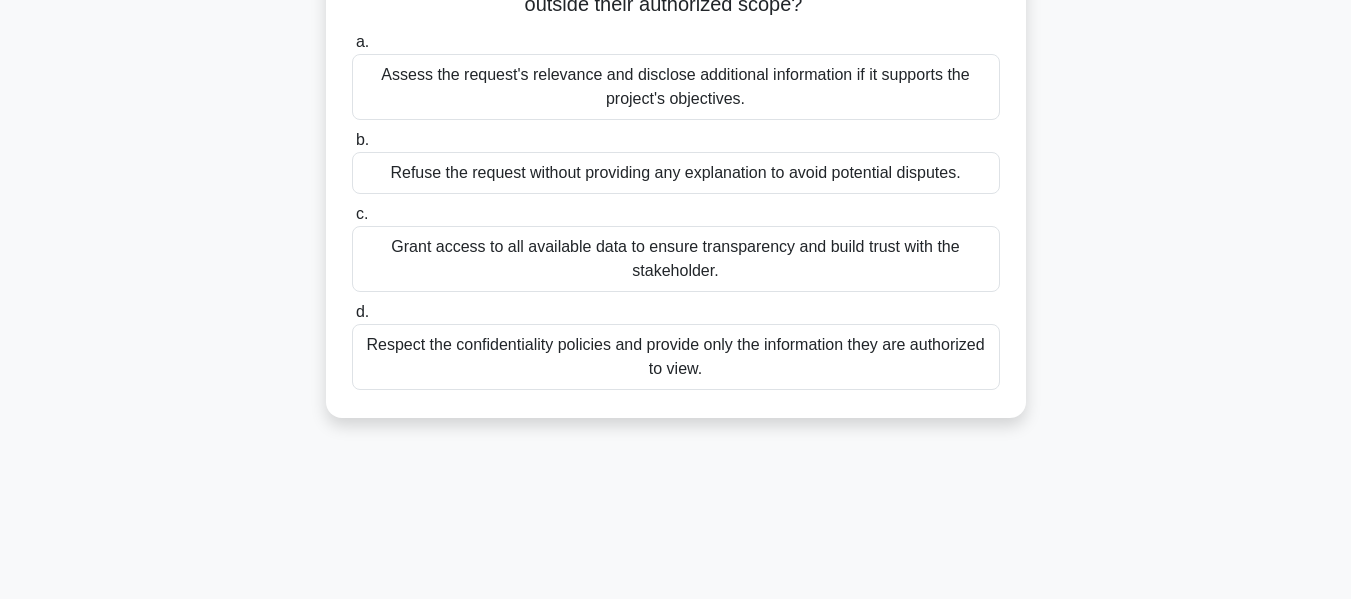 click on "Respect the confidentiality policies and provide only the information they are authorized to view." at bounding box center [676, 357] 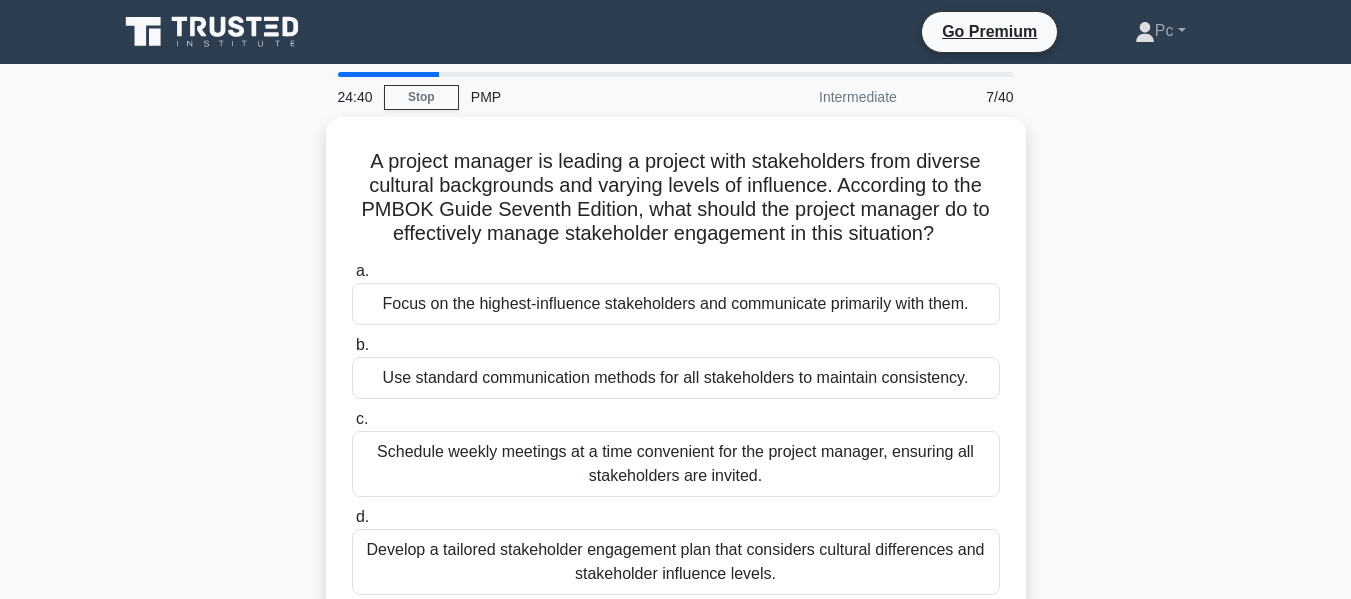 scroll, scrollTop: 100, scrollLeft: 0, axis: vertical 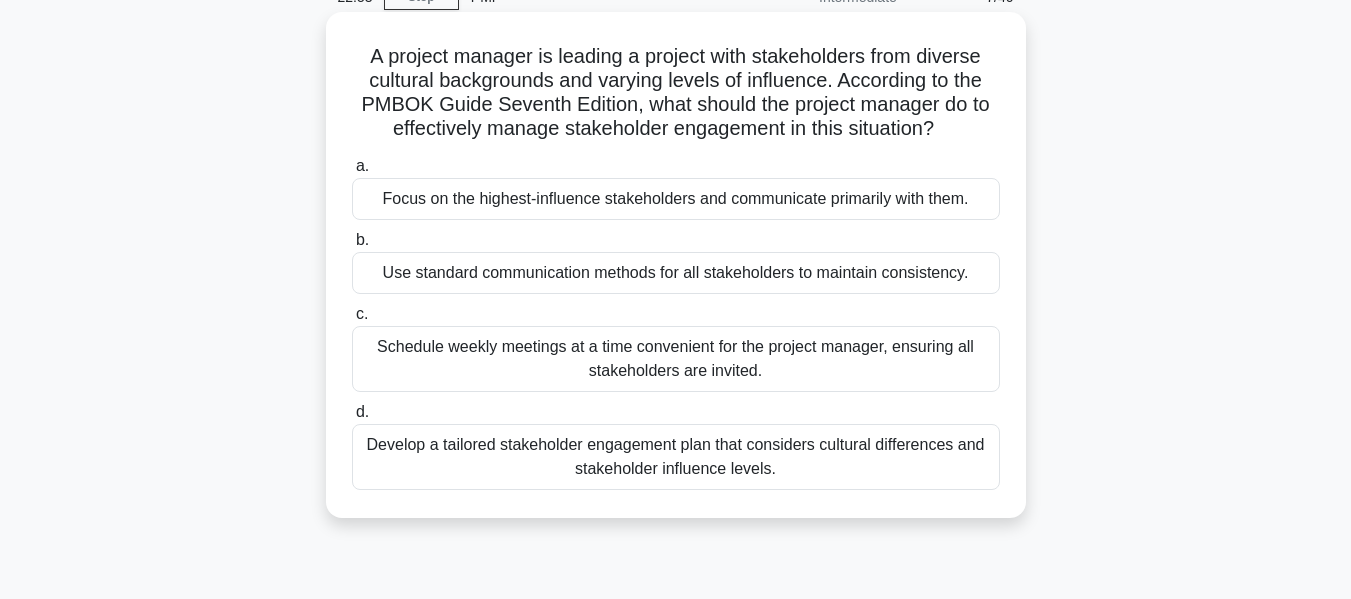 click on "Use standard communication methods for all stakeholders to maintain consistency." at bounding box center [676, 273] 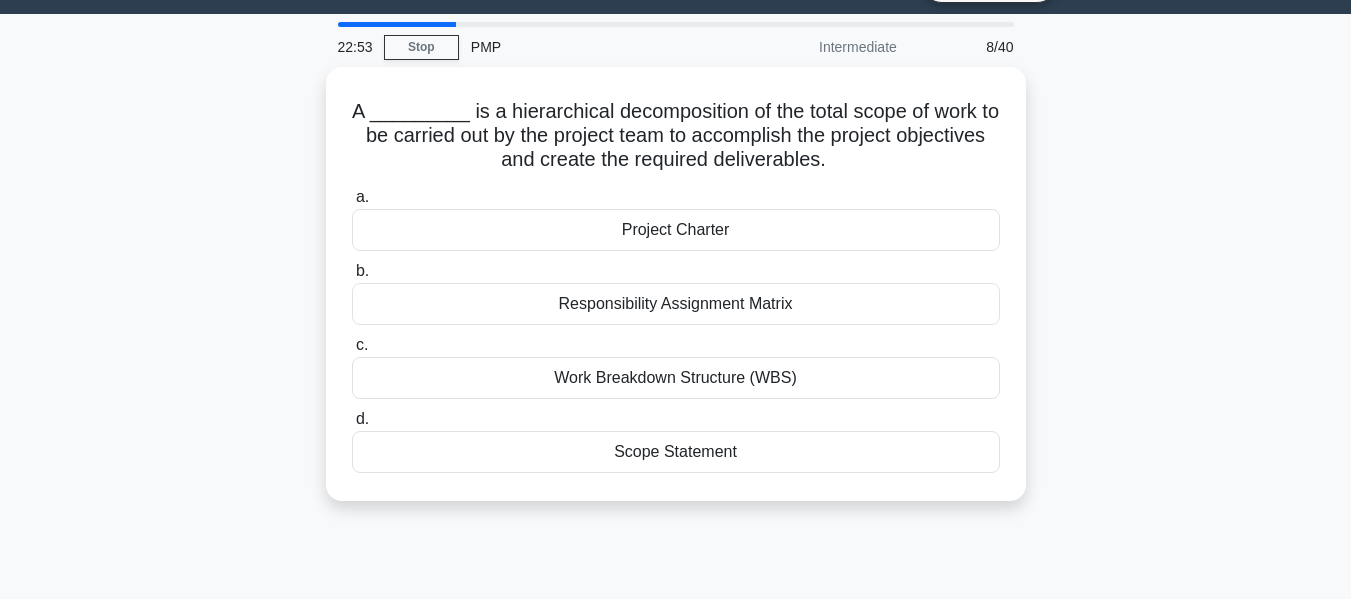 scroll, scrollTop: 0, scrollLeft: 0, axis: both 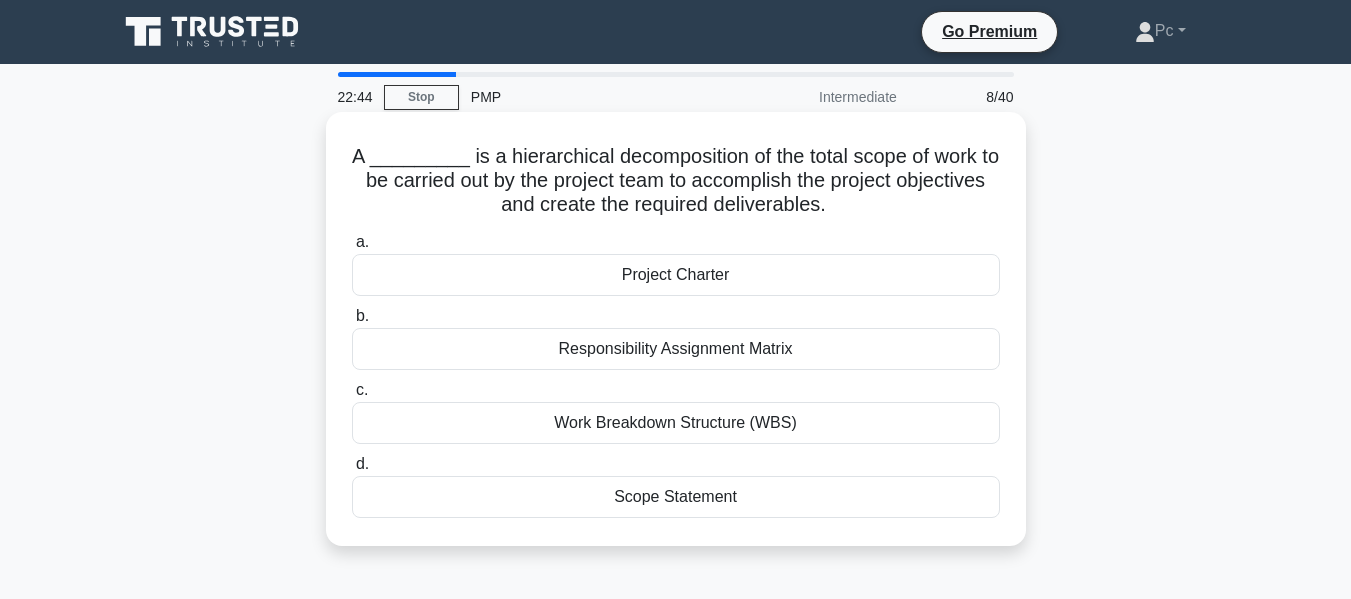 click on "Work Breakdown Structure (WBS)" at bounding box center [676, 423] 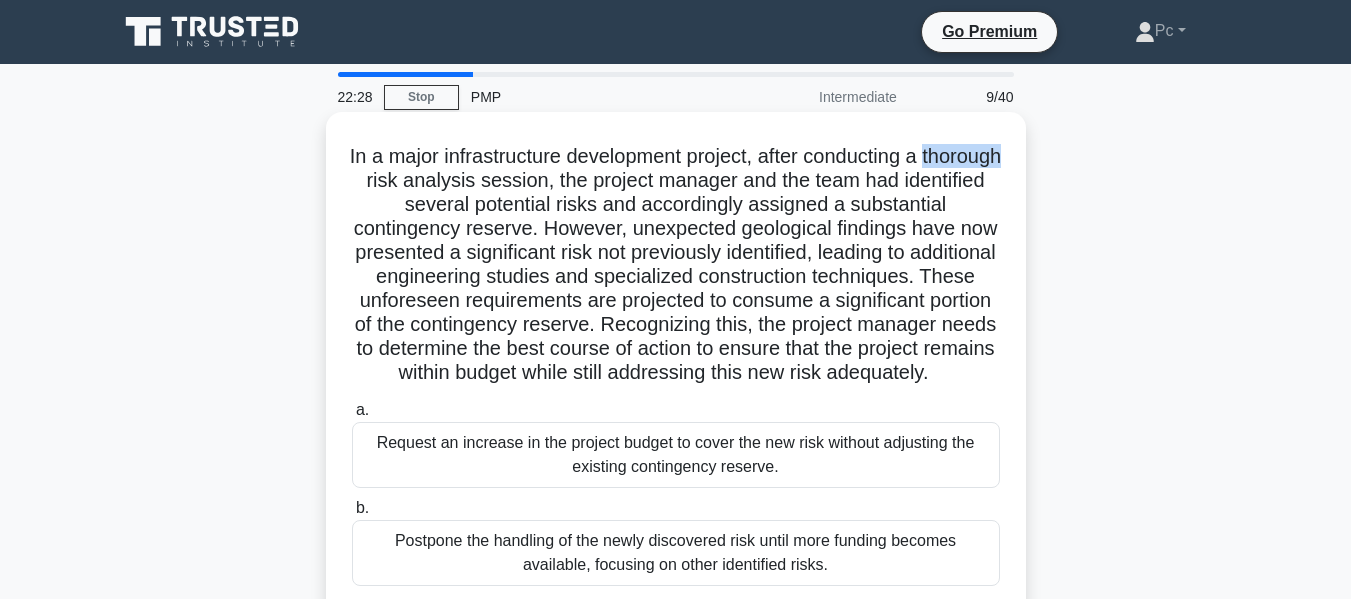 drag, startPoint x: 447, startPoint y: 182, endPoint x: 361, endPoint y: 186, distance: 86.09297 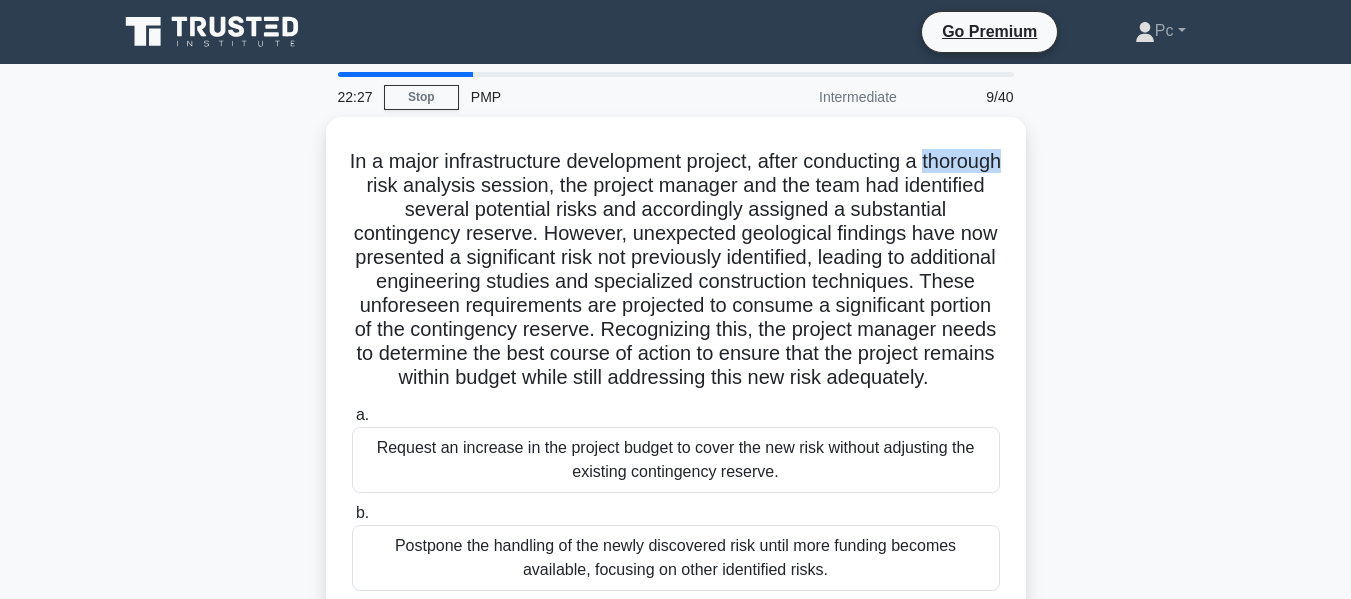 copy on "thorough" 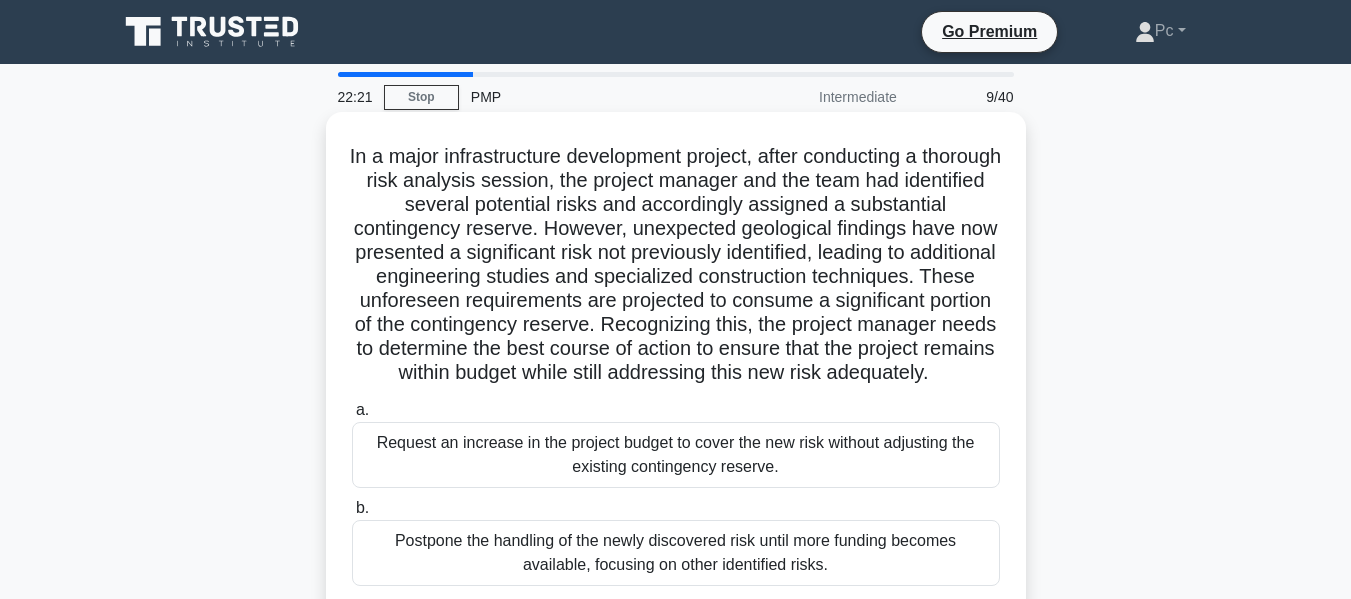 click on "In a major infrastructure development project, after conducting a thorough risk analysis session, the project manager and the team had identified several potential risks and accordingly assigned a substantial contingency reserve. However, unexpected geological findings have now presented a significant risk not previously identified, leading to additional engineering studies and specialized construction techniques. These unforeseen requirements are projected to consume a significant portion of the contingency reserve. Recognizing this, the project manager needs to determine the best course of action to ensure that the project remains within budget while still addressing this new risk adequately.
.spinner_0XTQ{transform-origin:center;animation:spinner_y6GP .75s linear infinite}@keyframes spinner_y6GP{100%{transform:rotate(360deg)}}" at bounding box center [676, 265] 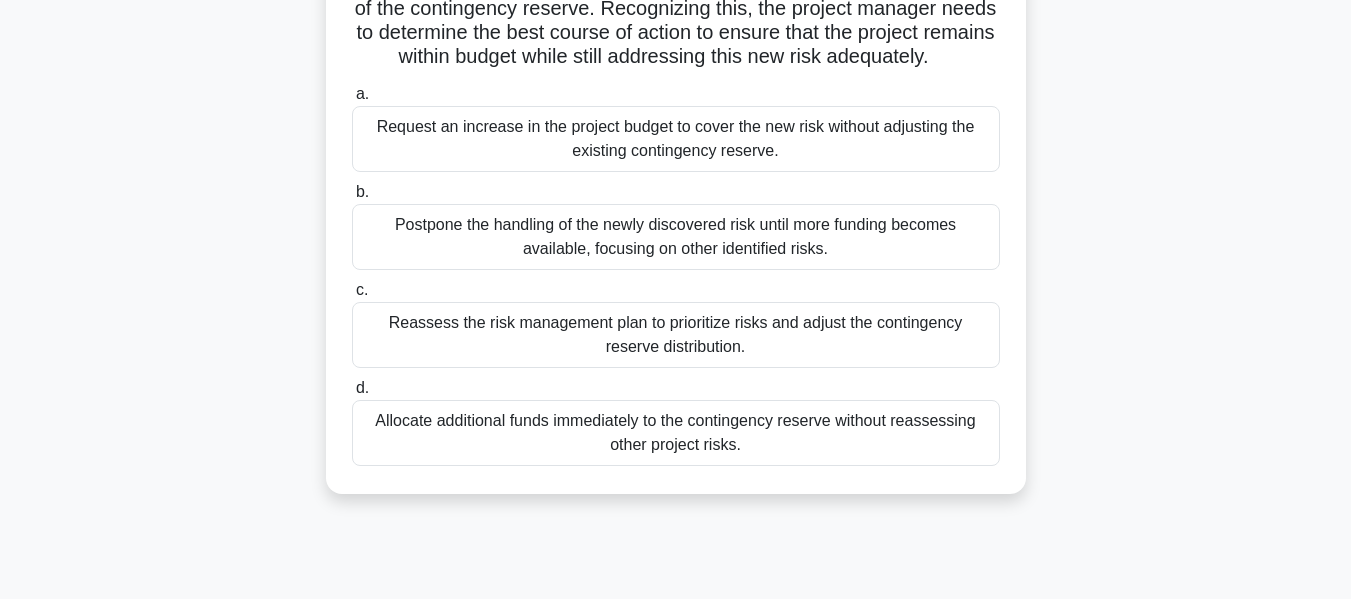 scroll, scrollTop: 400, scrollLeft: 0, axis: vertical 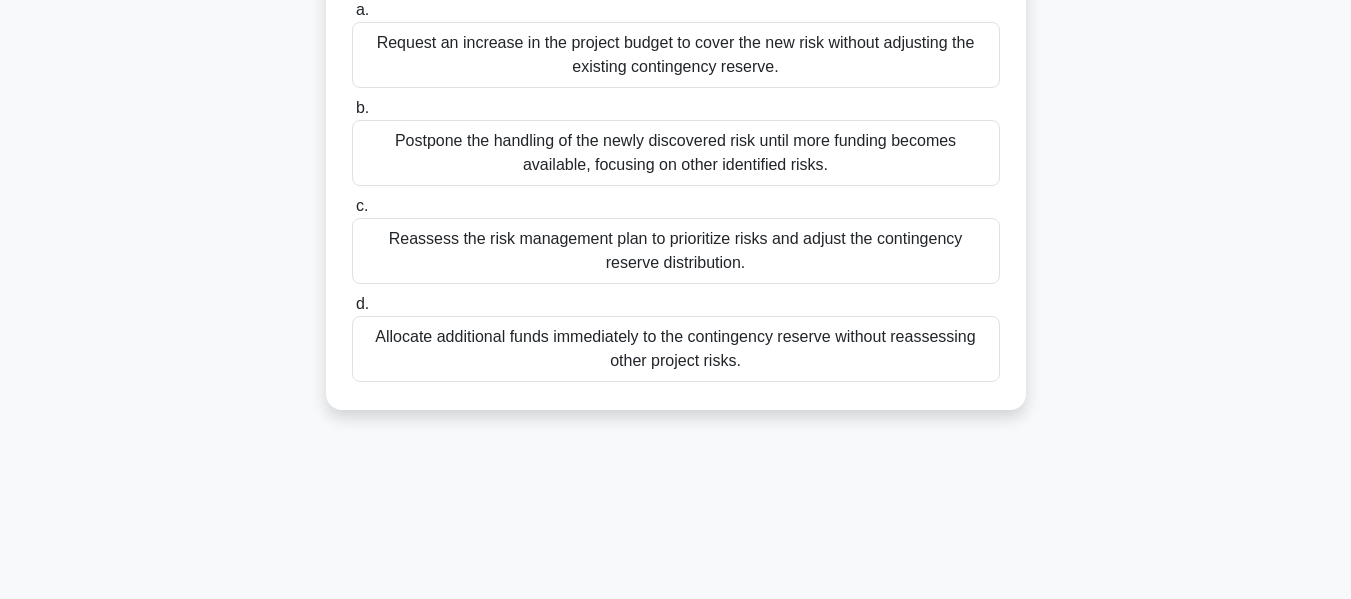 click on "Reassess the risk management plan to prioritize risks and adjust the contingency reserve distribution." at bounding box center (676, 251) 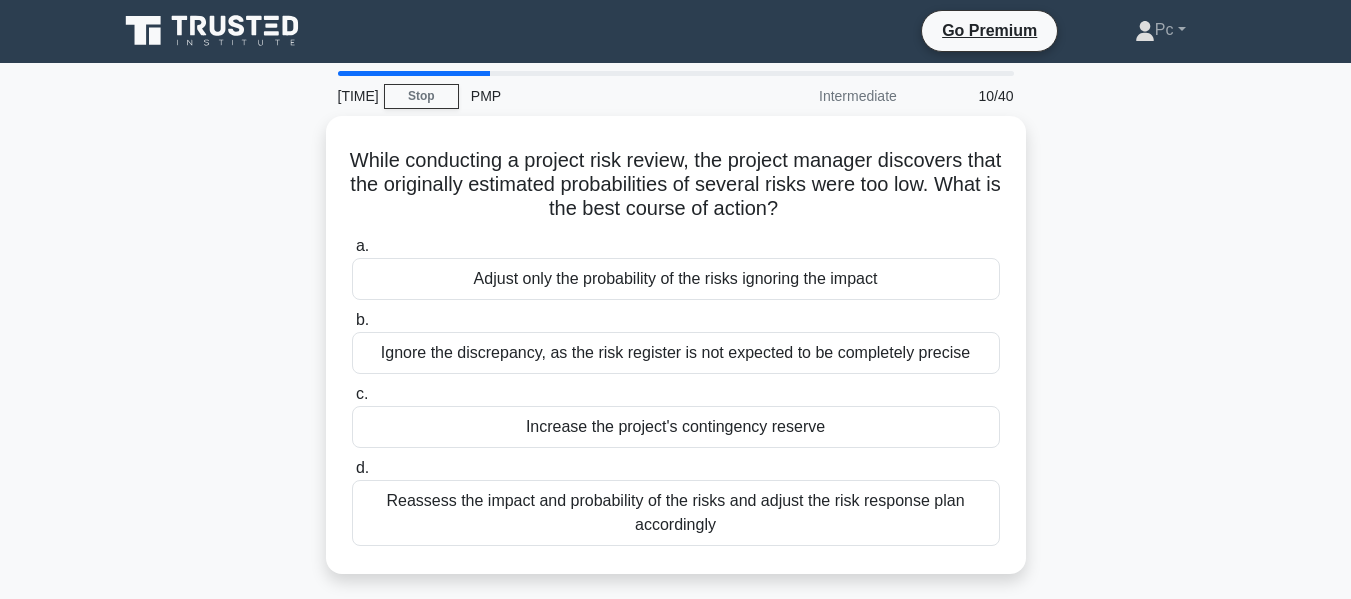 scroll, scrollTop: 0, scrollLeft: 0, axis: both 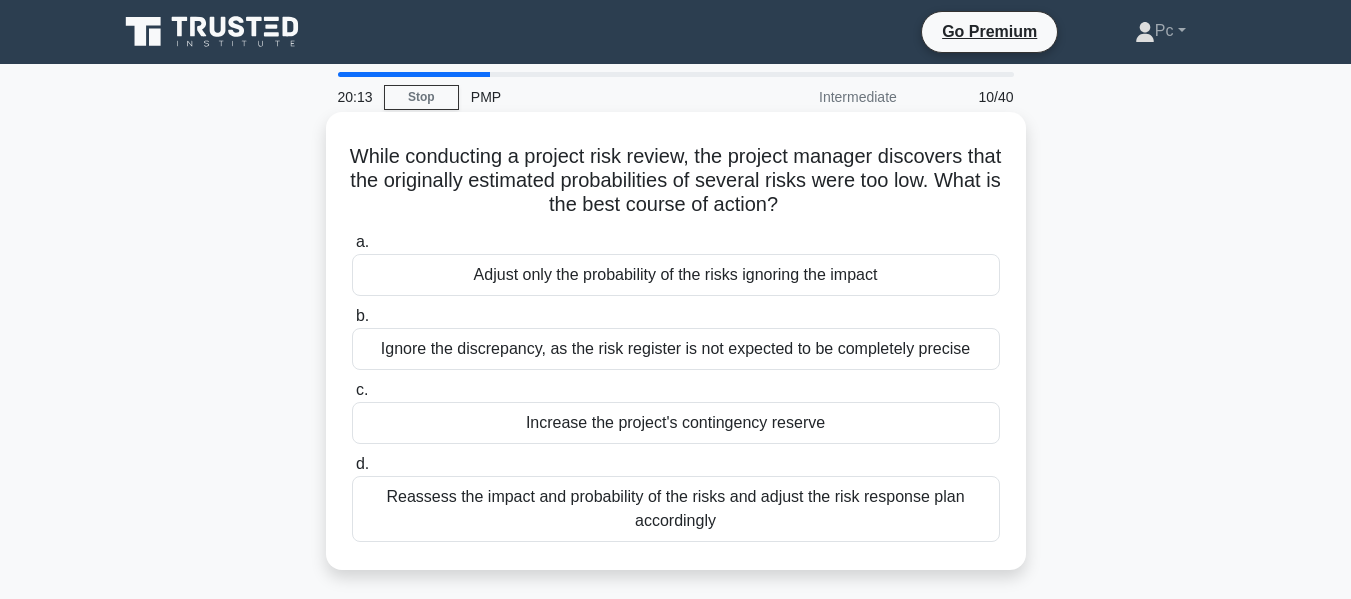 click on "Reassess the impact and probability of the risks and adjust the risk response plan accordingly" at bounding box center (676, 509) 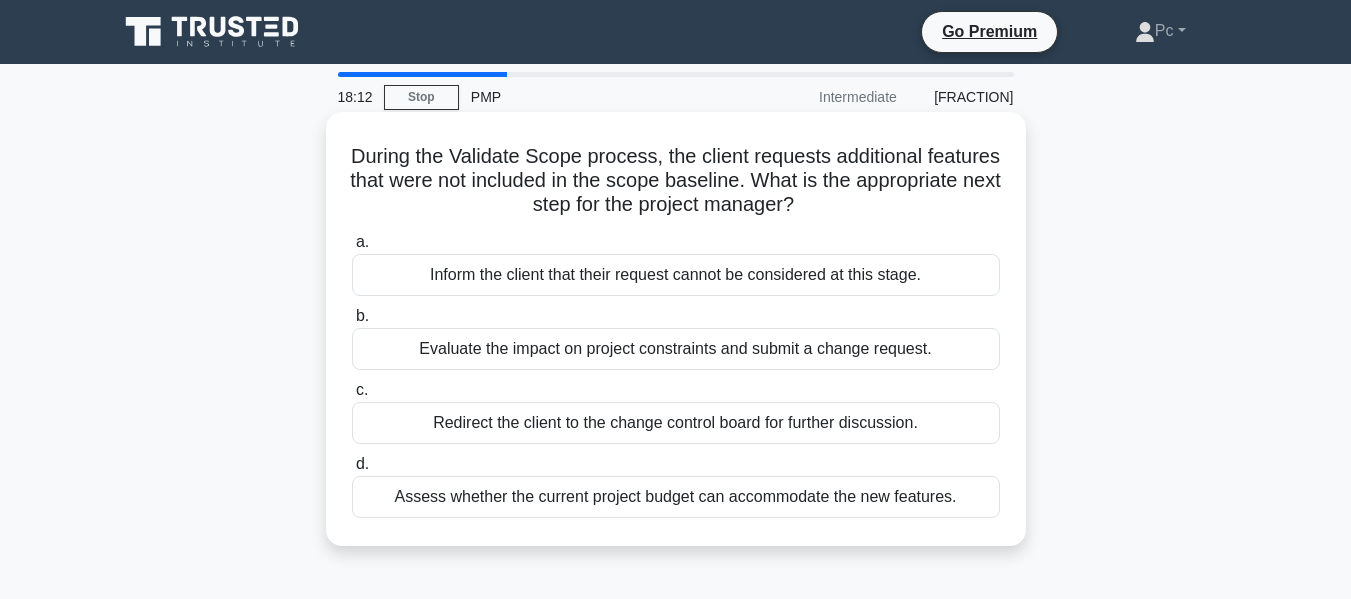 click on "Evaluate the impact on project constraints and submit a change request." at bounding box center [676, 349] 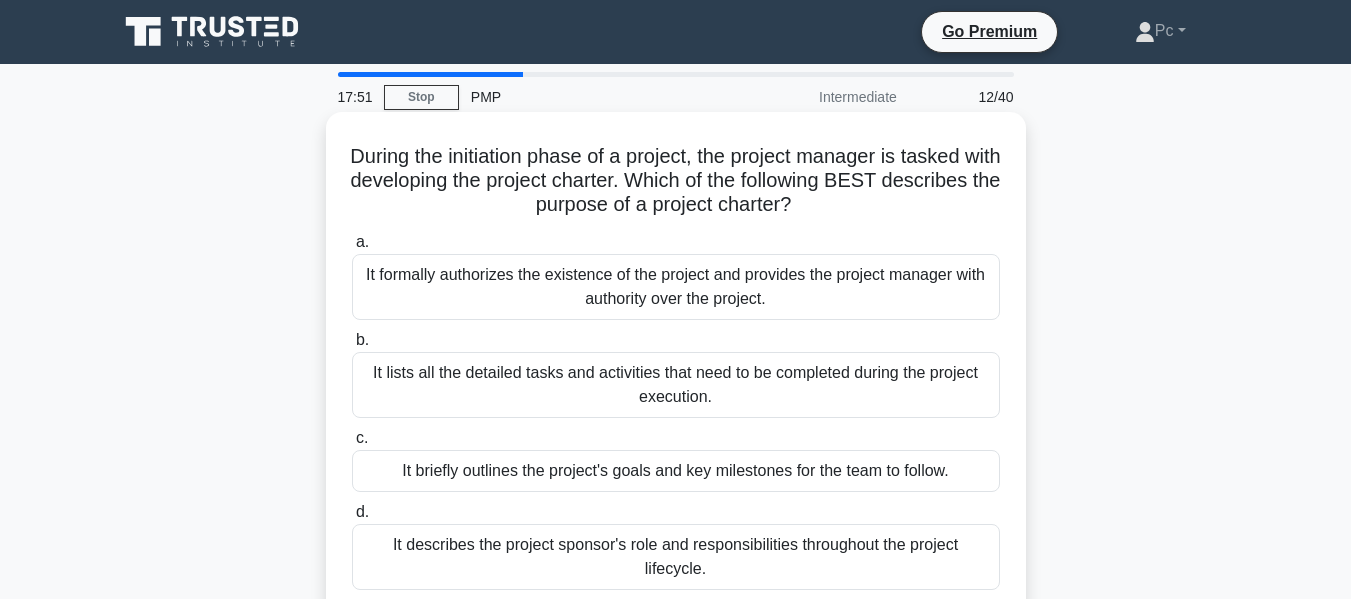 click on "It briefly outlines the project's goals and key milestones for the team to follow." at bounding box center (676, 471) 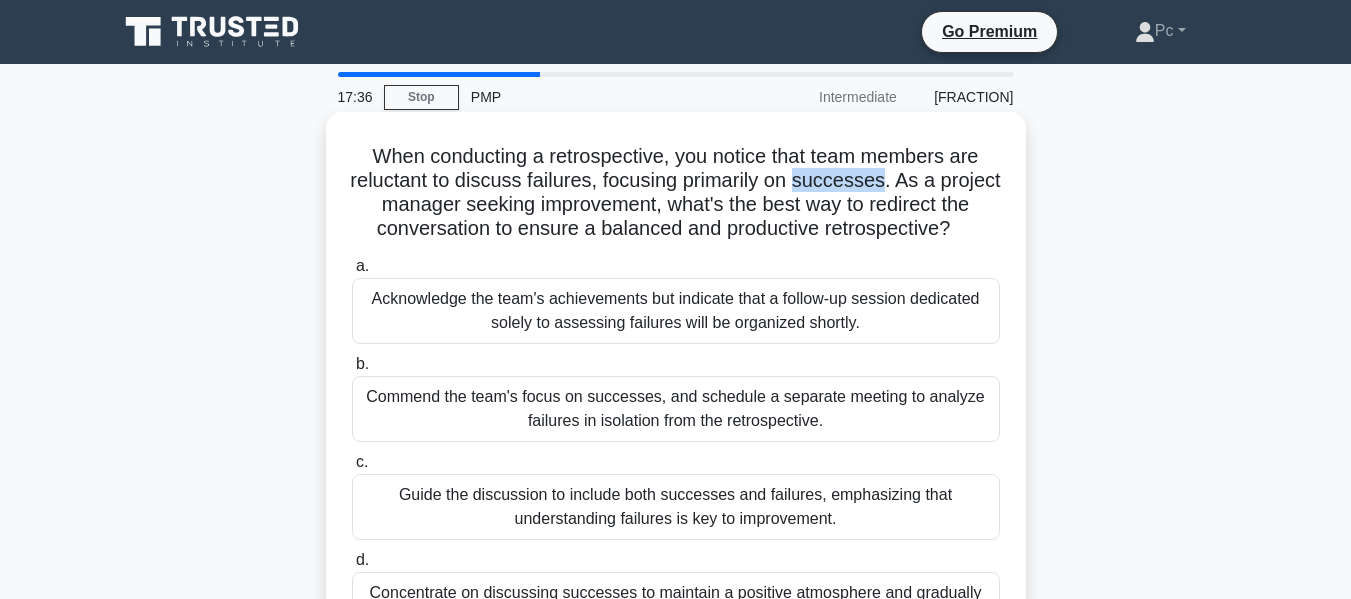 drag, startPoint x: 923, startPoint y: 182, endPoint x: 840, endPoint y: 178, distance: 83.09633 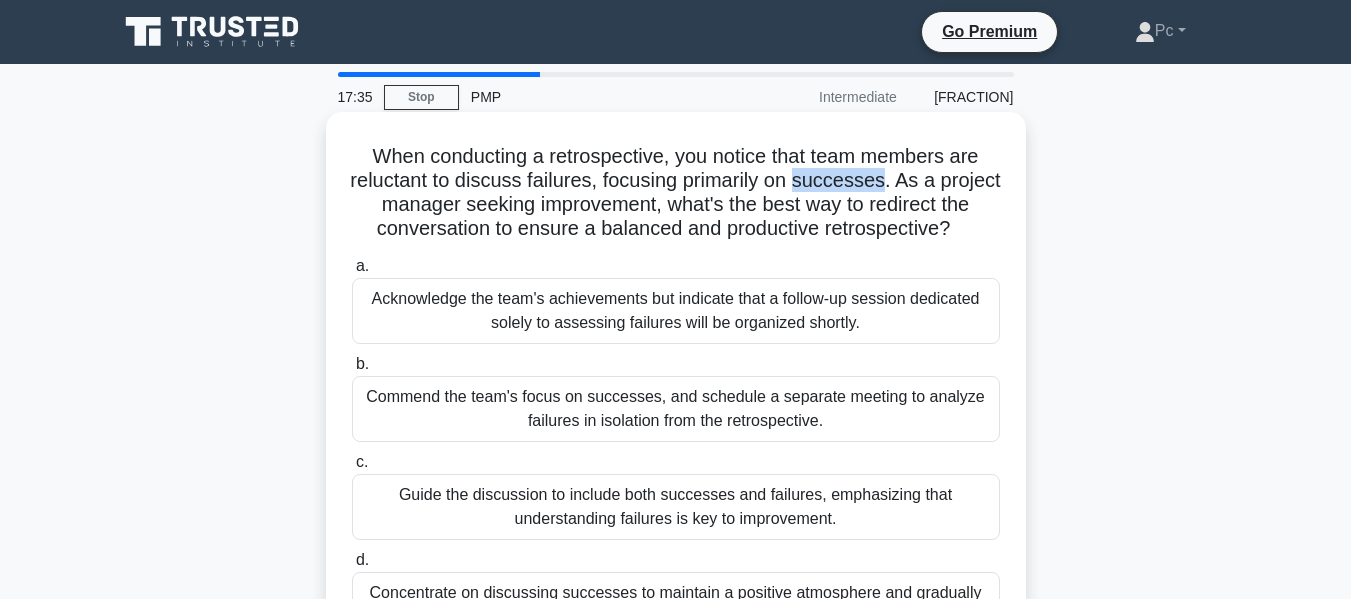 copy on "successes" 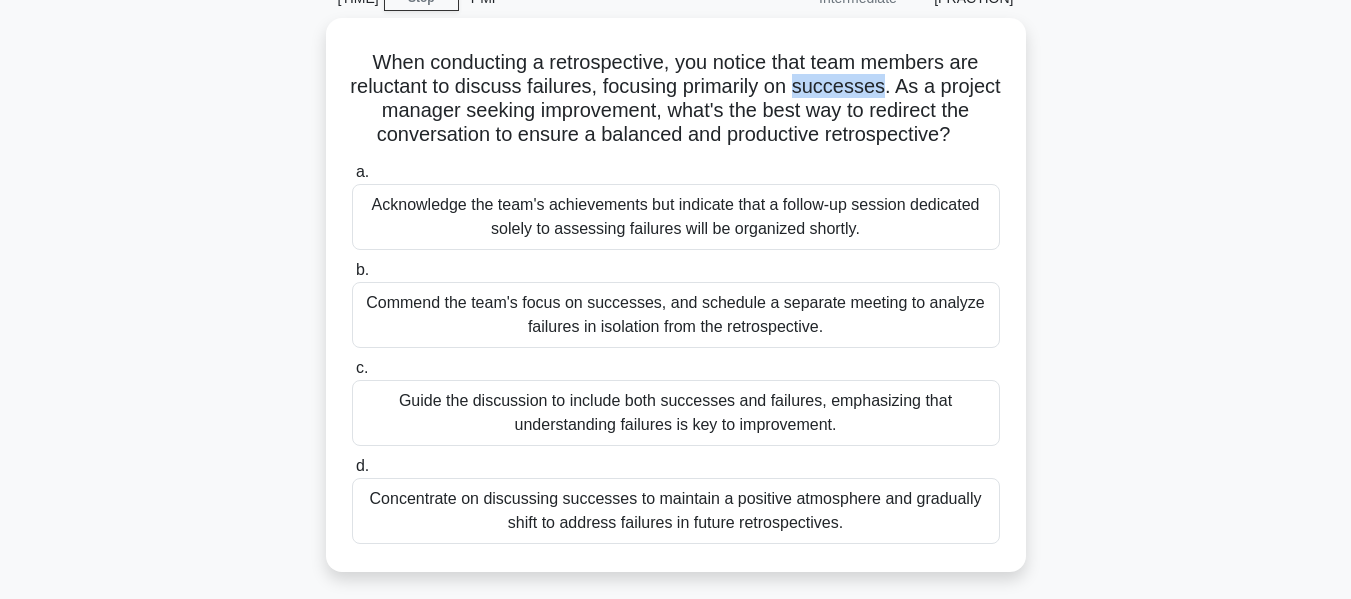 scroll, scrollTop: 100, scrollLeft: 0, axis: vertical 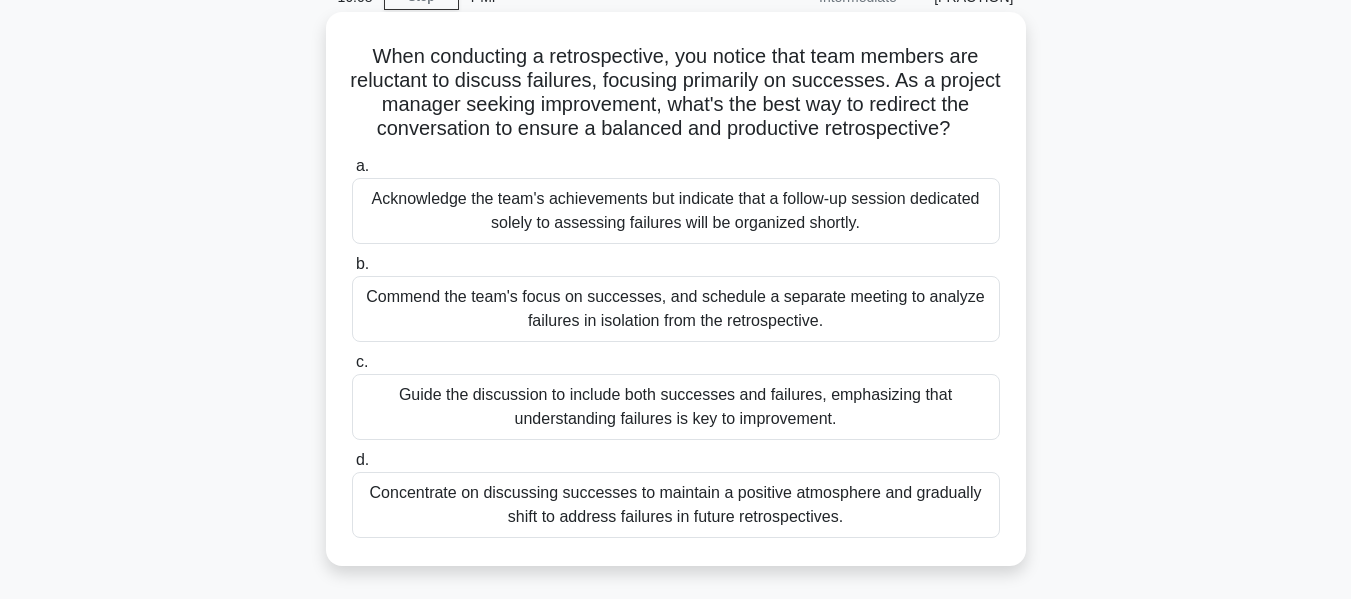 click on "Guide the discussion to include both successes and failures, emphasizing that understanding failures is key to improvement." at bounding box center [676, 407] 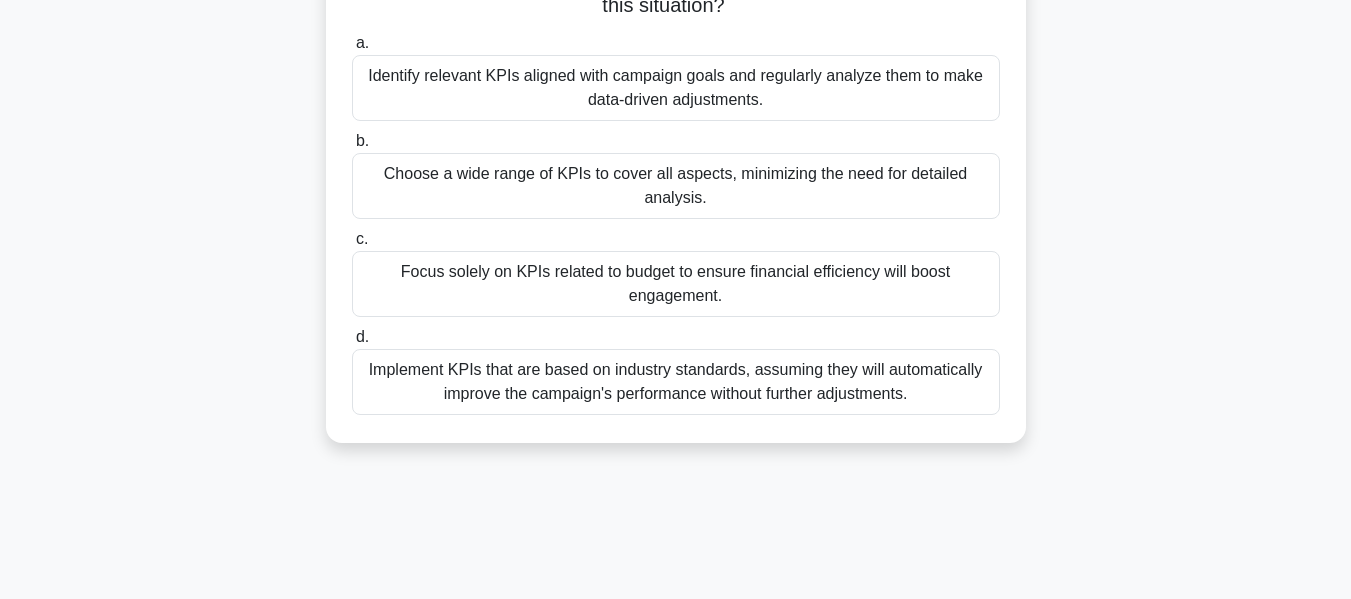 scroll, scrollTop: 200, scrollLeft: 0, axis: vertical 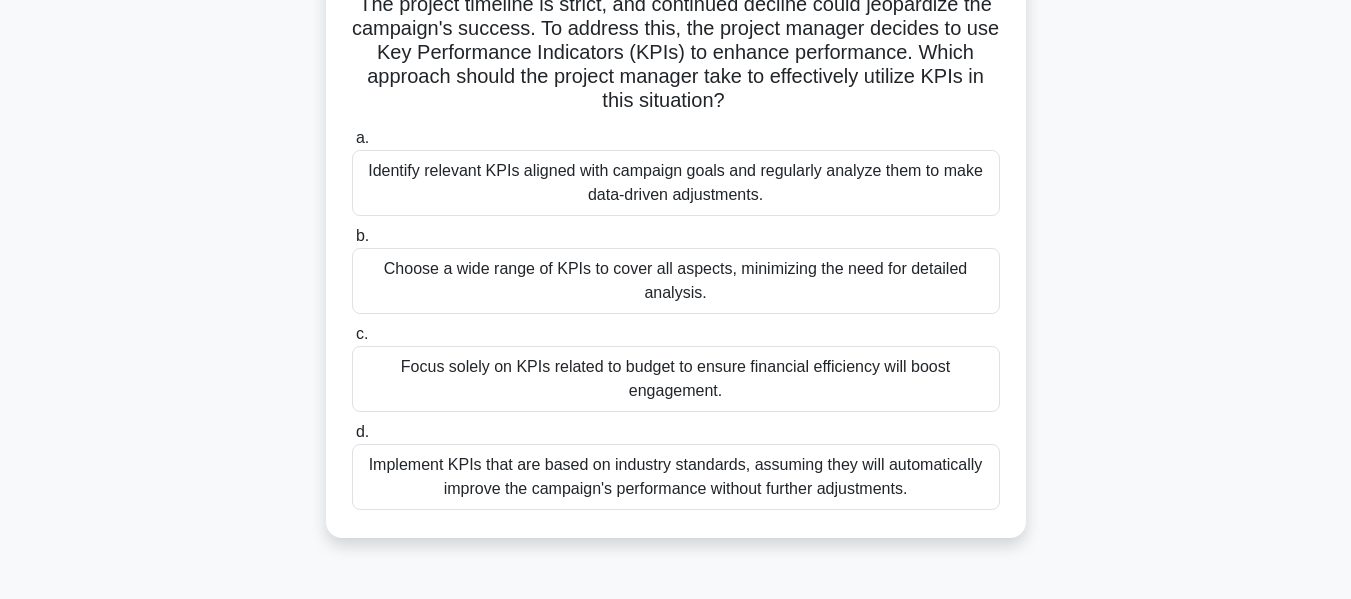 click on "Identify relevant KPIs aligned with campaign goals and regularly analyze them to make data-driven adjustments." at bounding box center (676, 183) 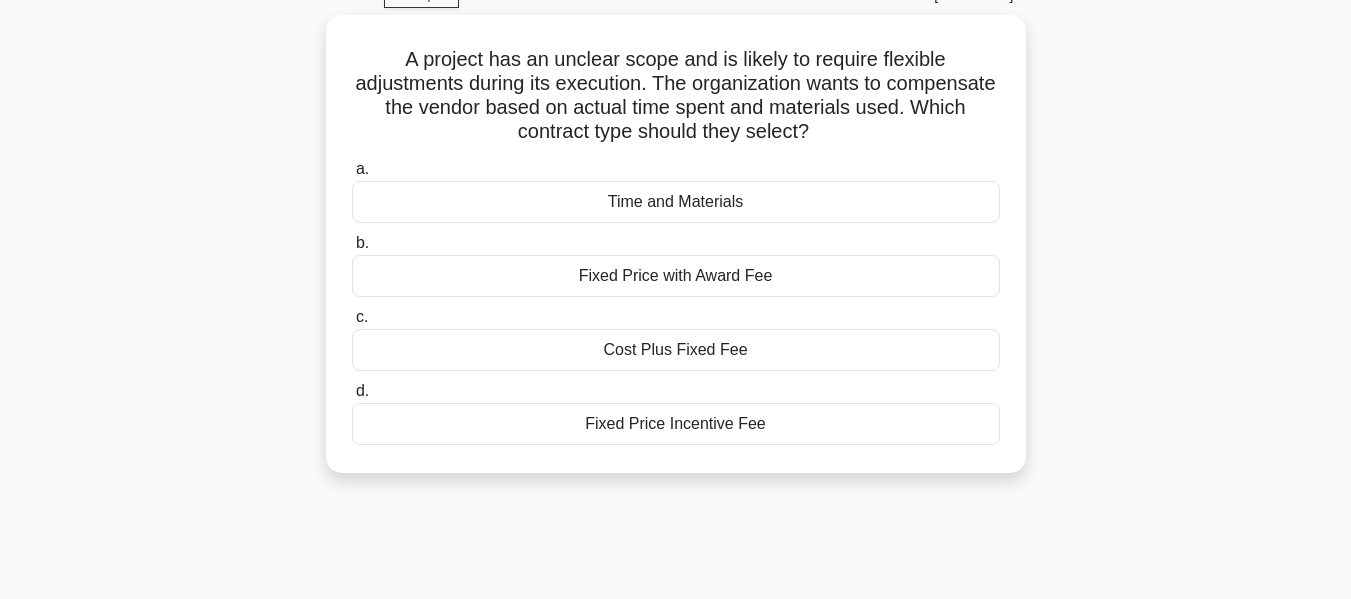 scroll, scrollTop: 0, scrollLeft: 0, axis: both 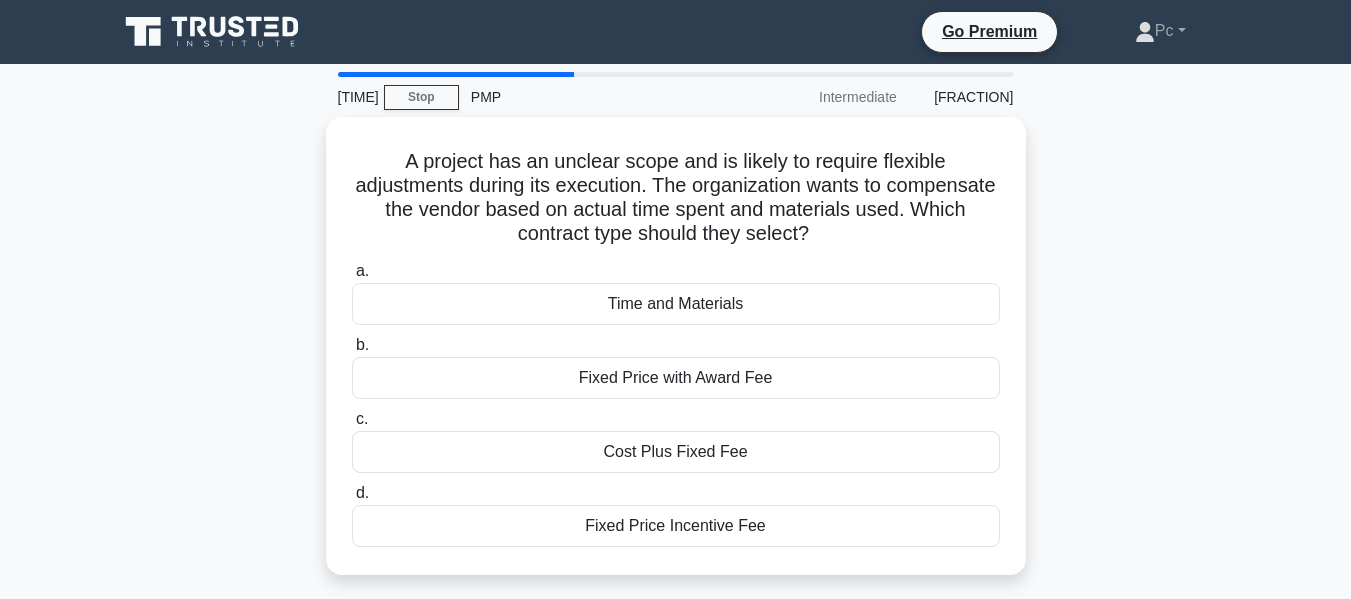 click on "A project has an unclear scope and is likely to require flexible adjustments during its execution. The organization wants to compensate the vendor based on actual time spent and materials used. Which contract type should they select? a. Time and Materials b. c." at bounding box center (676, 358) 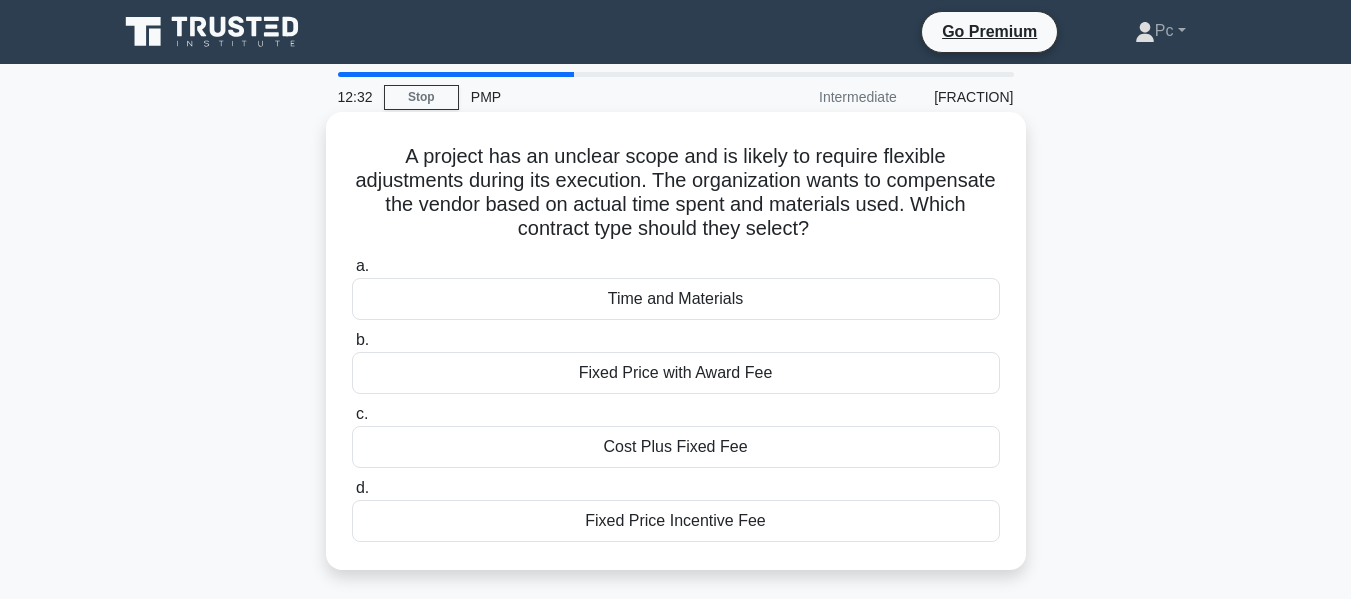 click on "Time and Materials" at bounding box center [676, 299] 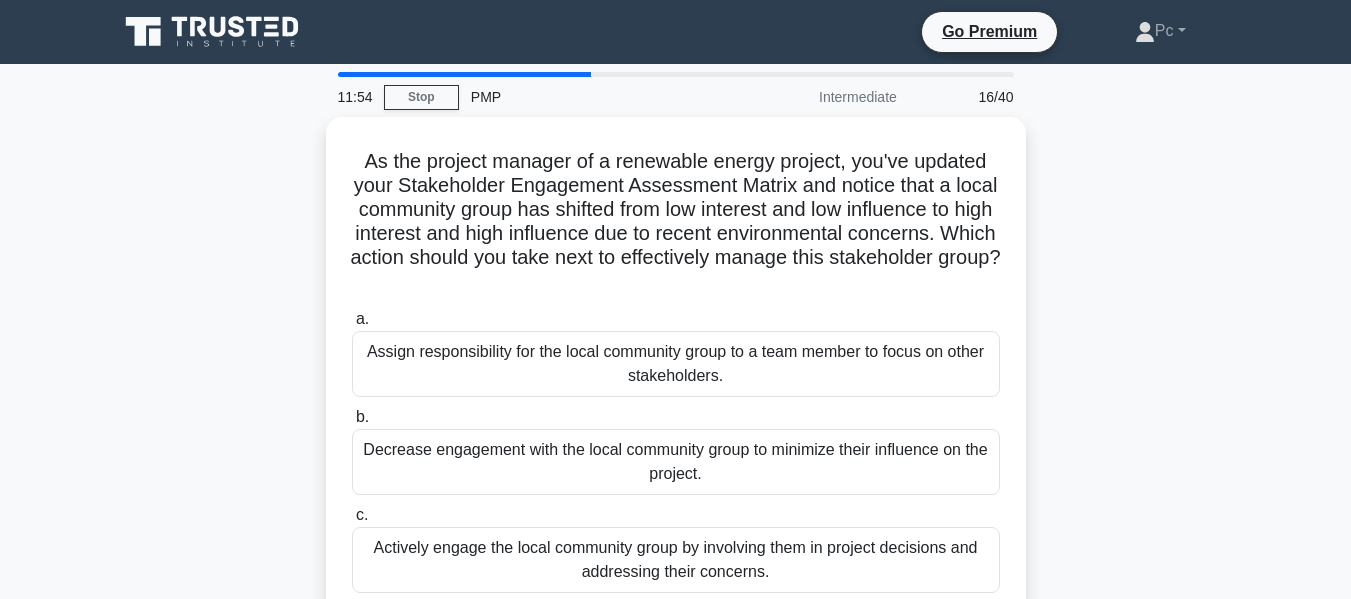 scroll, scrollTop: 100, scrollLeft: 0, axis: vertical 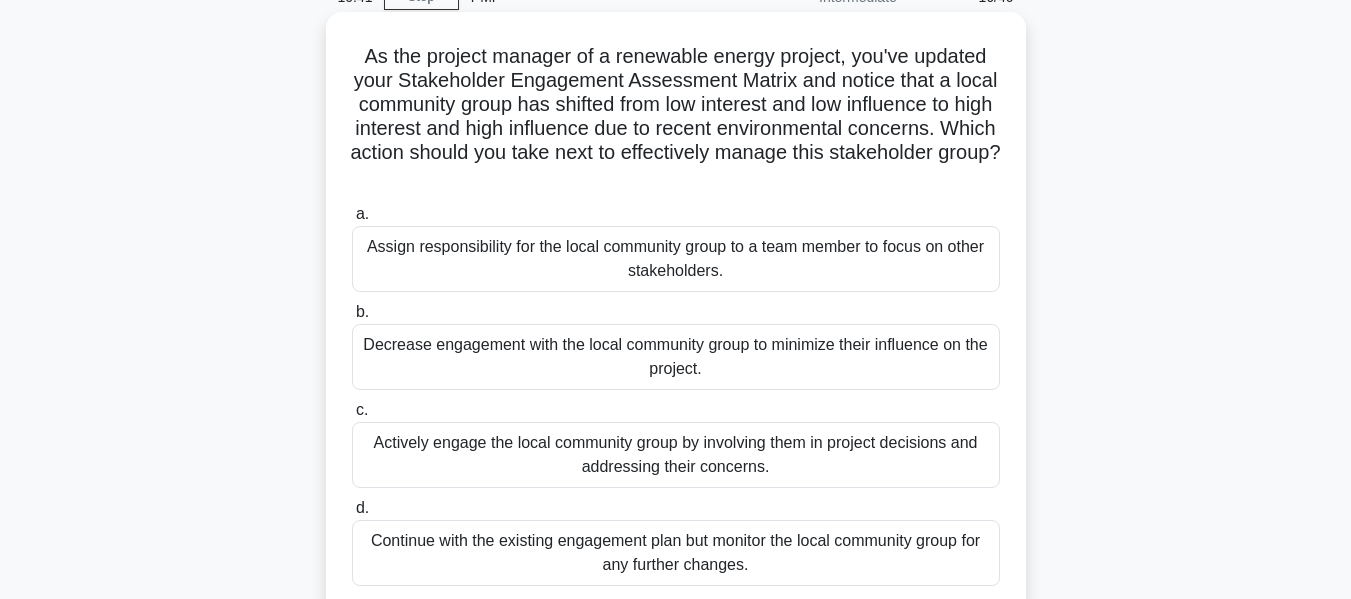 click on "Actively engage the local community group by involving them in project decisions and addressing their concerns." at bounding box center [676, 455] 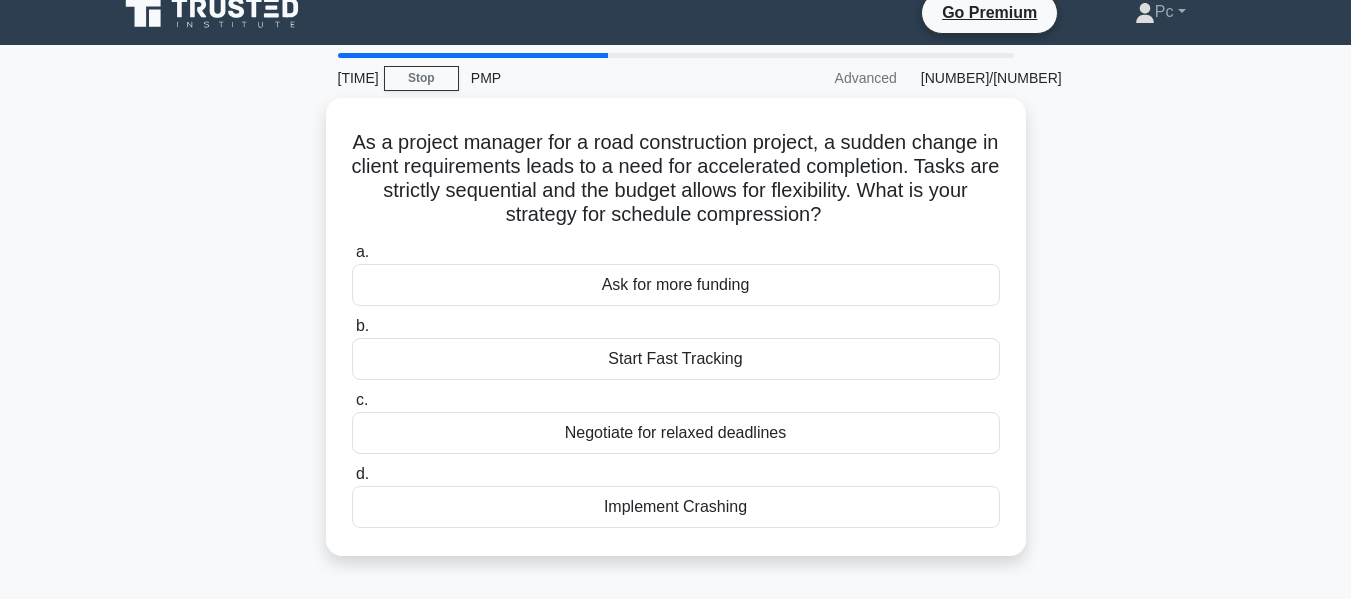 scroll, scrollTop: 0, scrollLeft: 0, axis: both 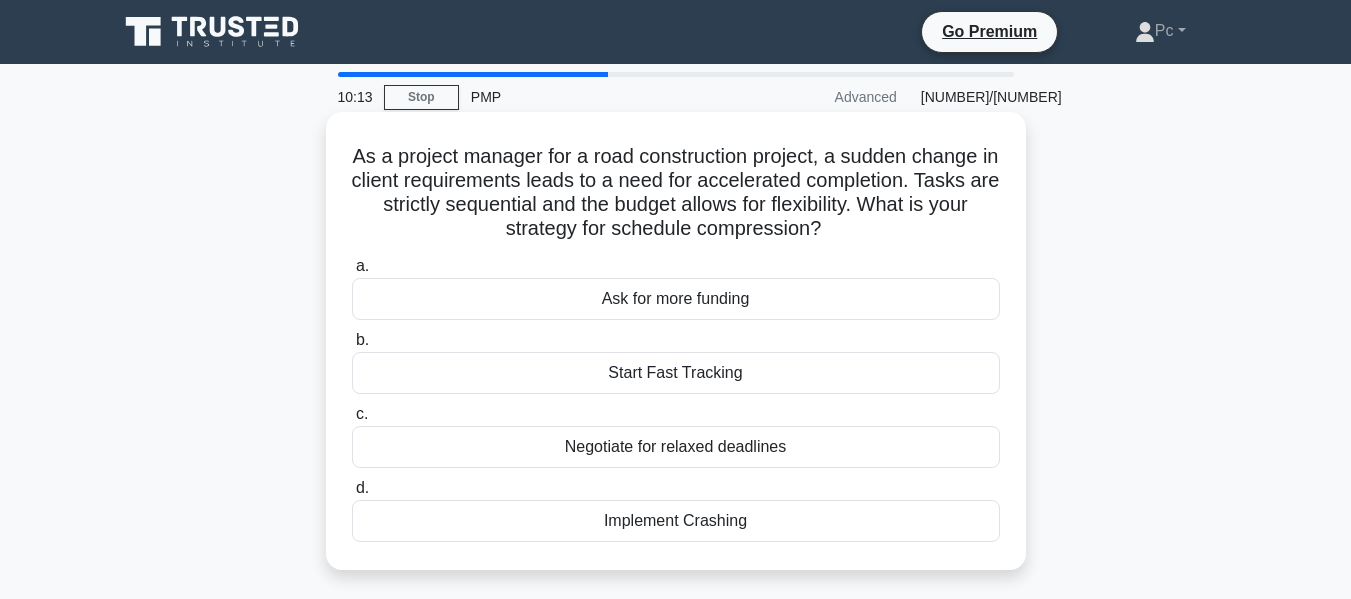 click on "Start Fast Tracking" at bounding box center (676, 373) 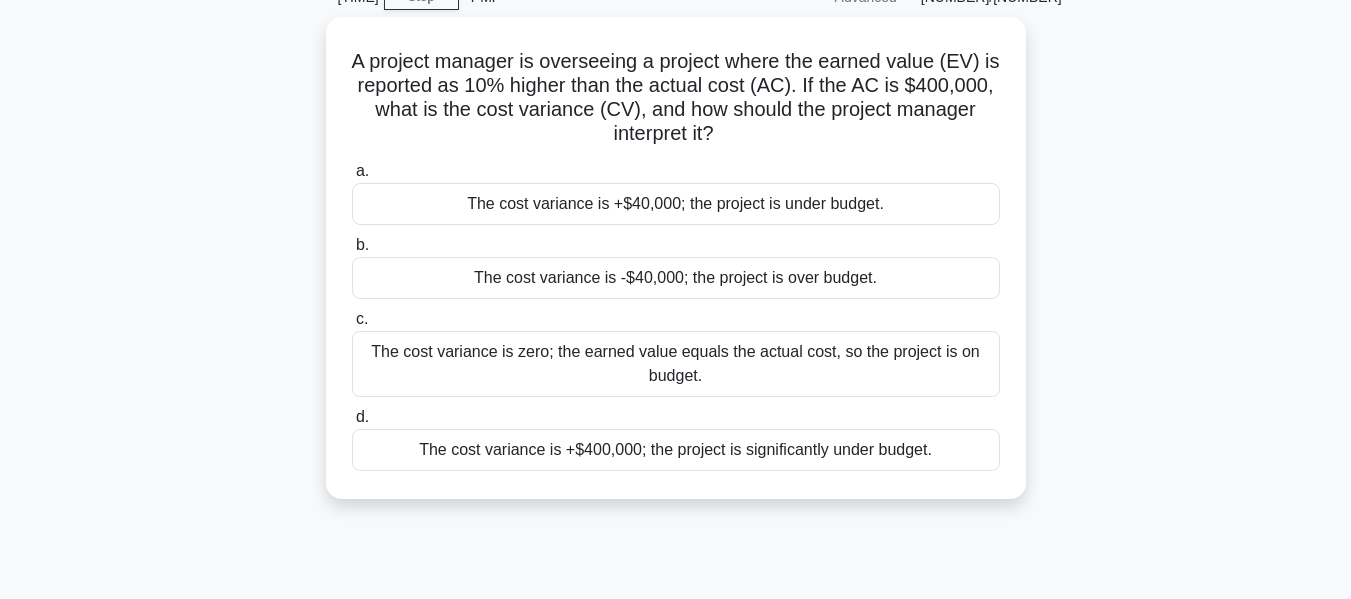 scroll, scrollTop: 0, scrollLeft: 0, axis: both 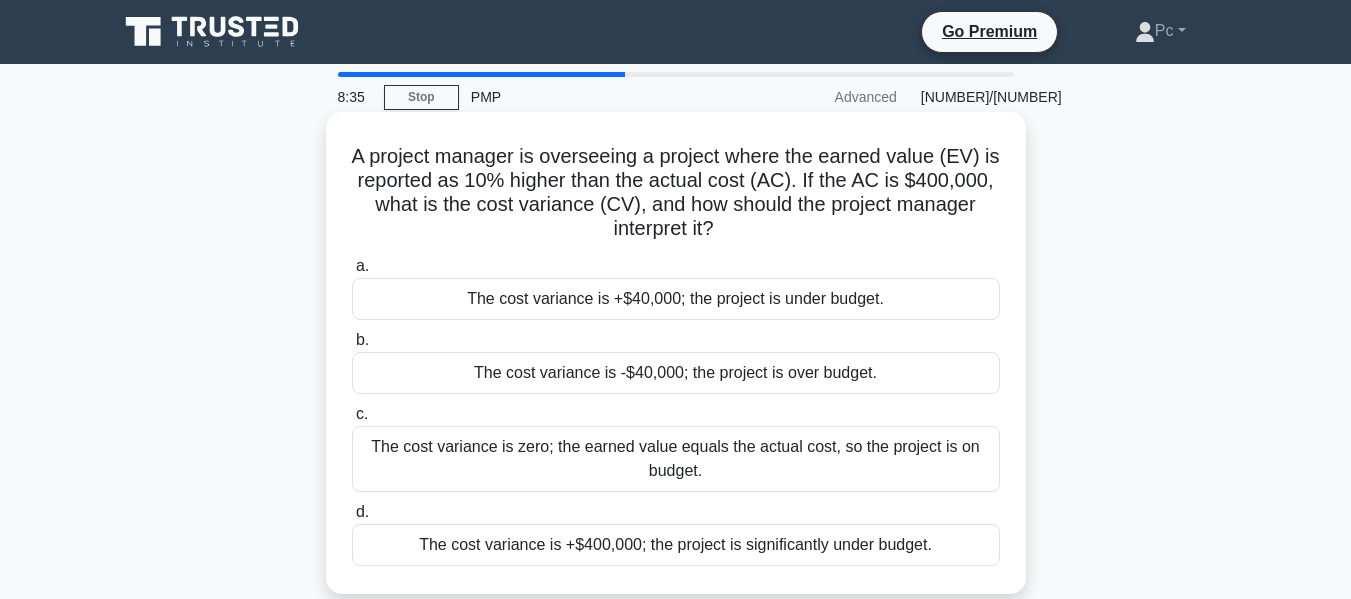 click on "The cost variance is -$40,000; the project is over budget." at bounding box center (676, 373) 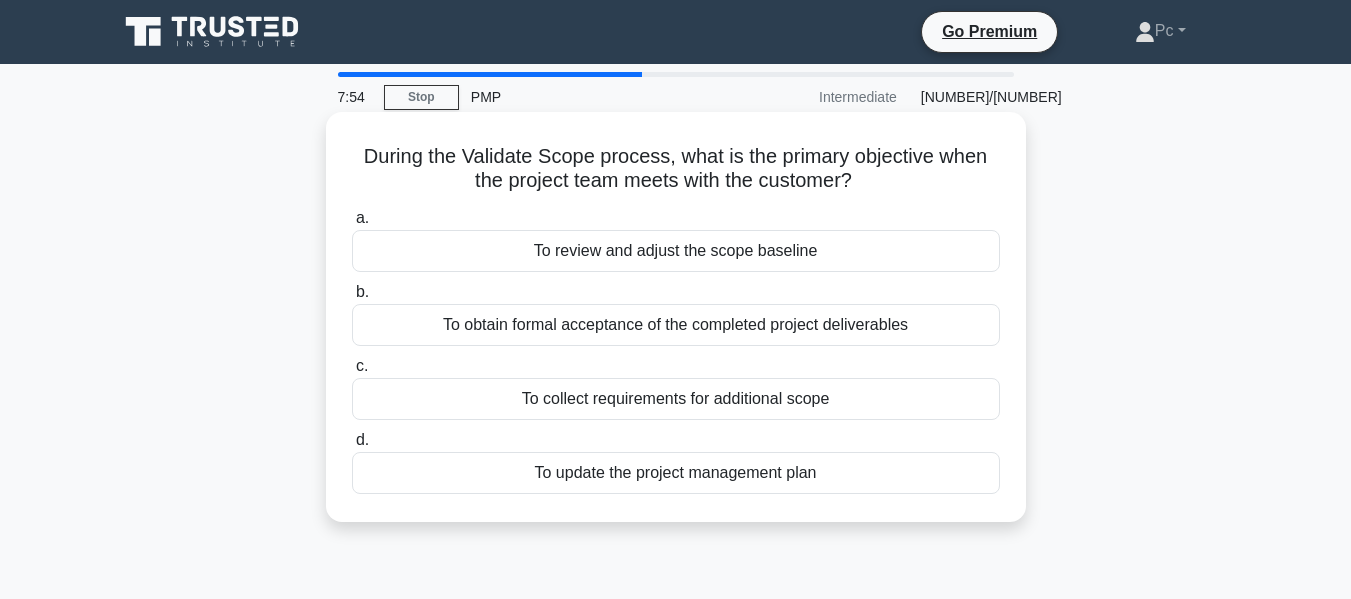 click on "To review and adjust the scope baseline" at bounding box center (676, 251) 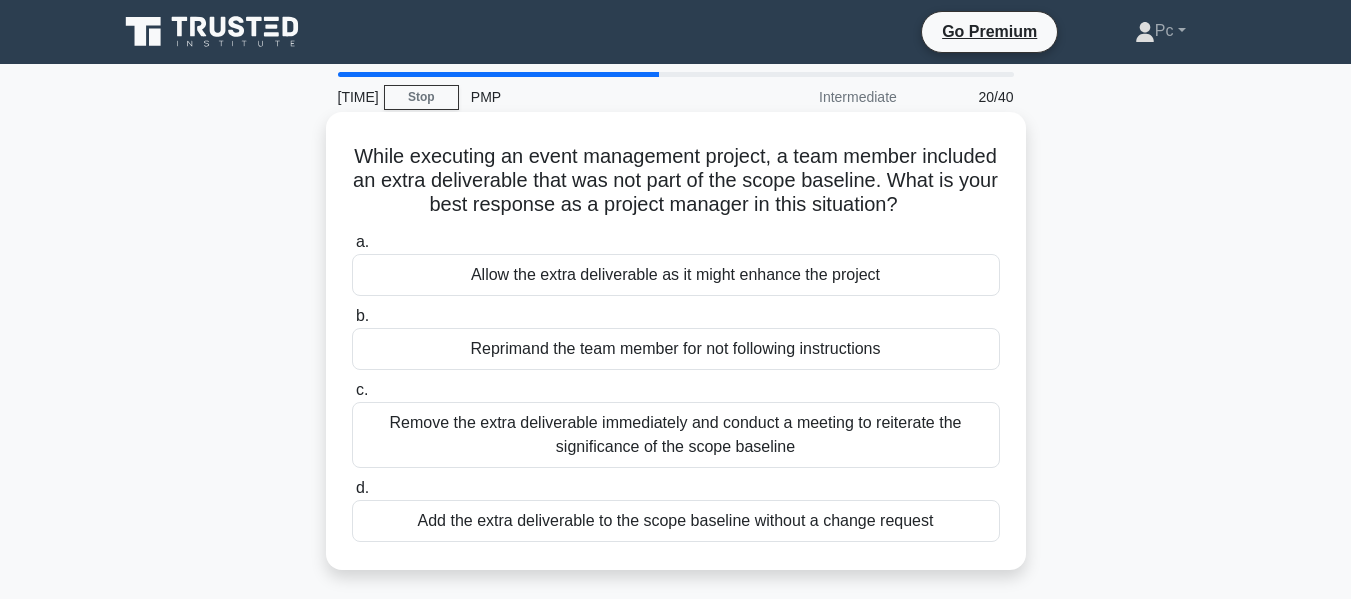 click on "Add the extra deliverable to the scope baseline without a change request" at bounding box center (676, 521) 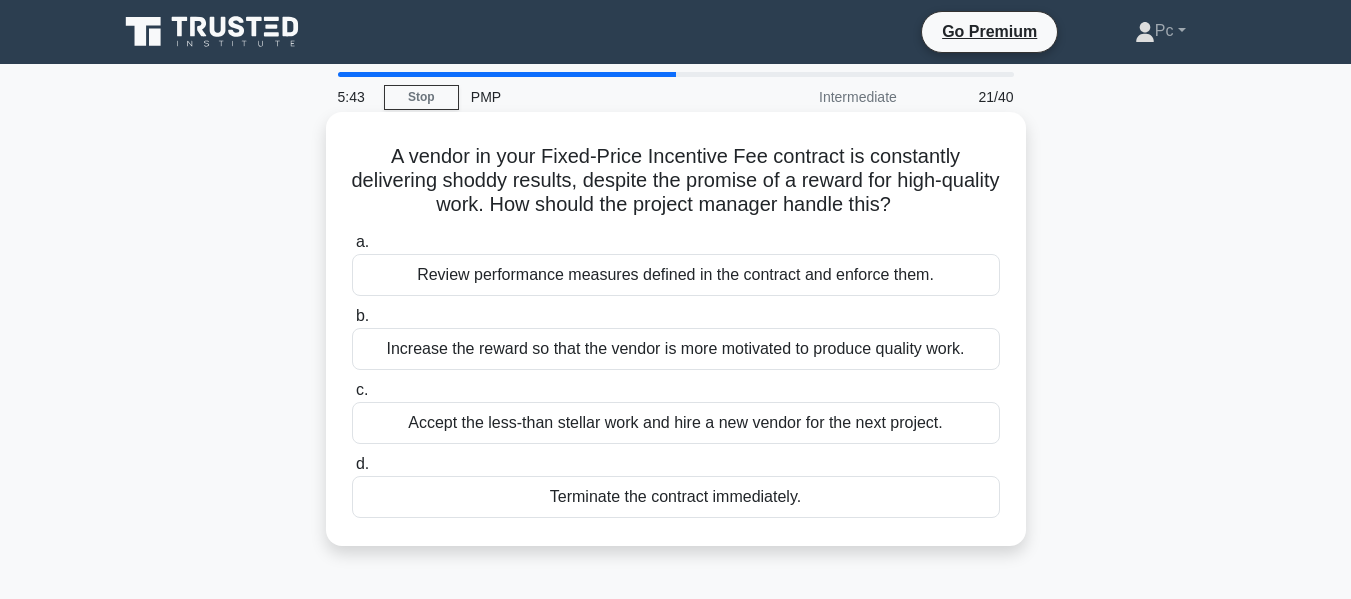 click on "Review performance measures defined in the contract and enforce them." at bounding box center (676, 275) 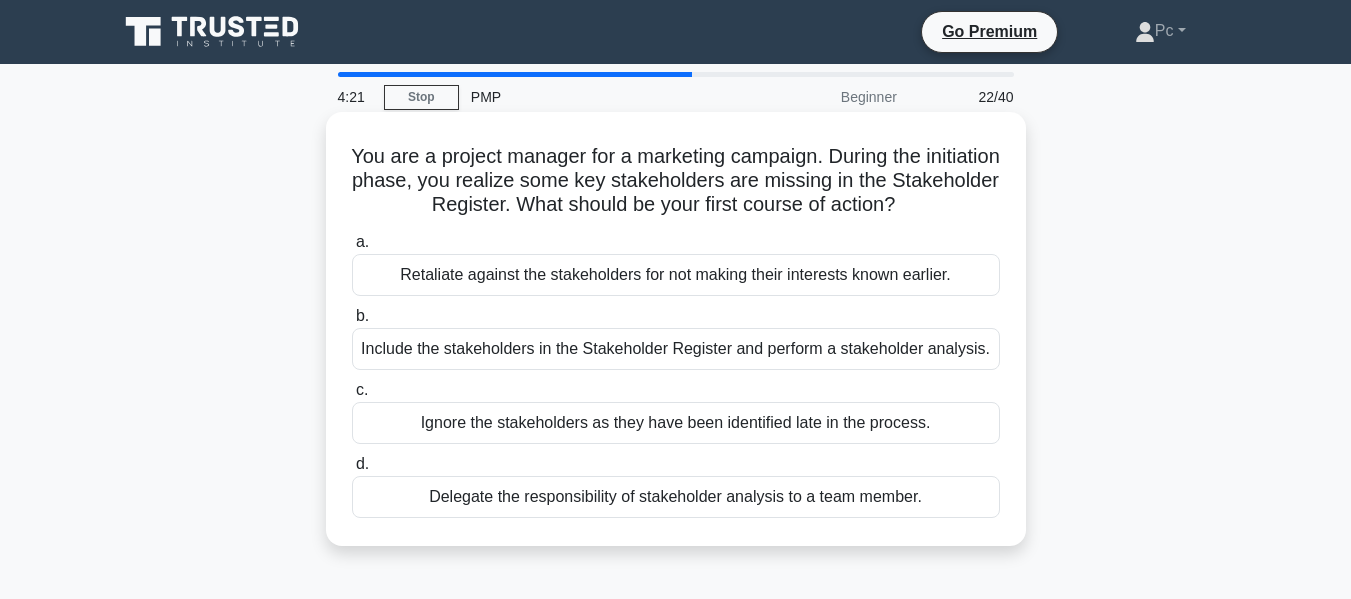 click on "Include the stakeholders in the Stakeholder Register and perform a stakeholder analysis." at bounding box center [676, 349] 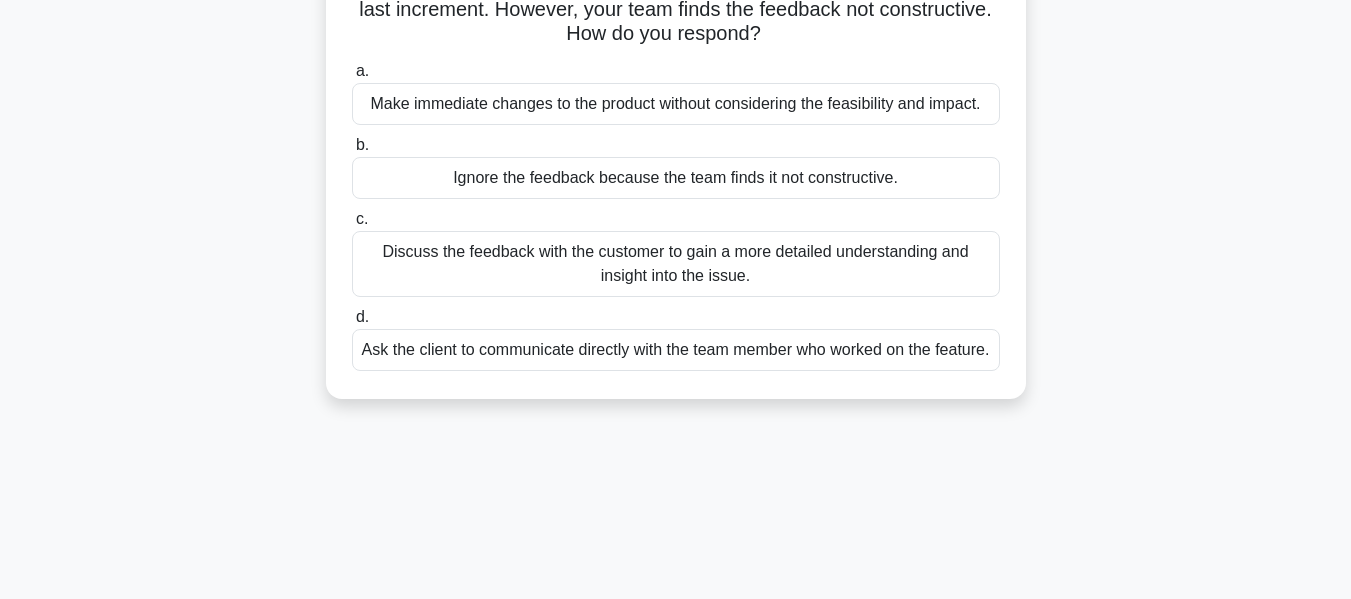 scroll, scrollTop: 100, scrollLeft: 0, axis: vertical 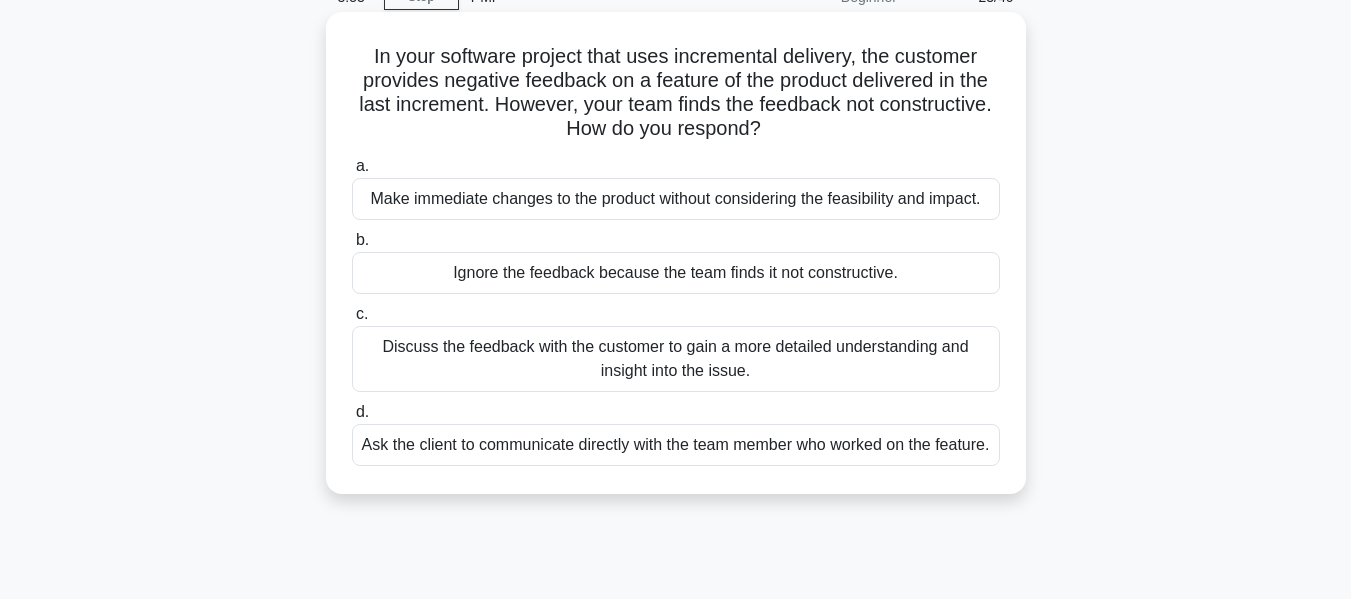 click on "Discuss the feedback with the customer to gain a more detailed understanding and insight into the issue." at bounding box center [676, 359] 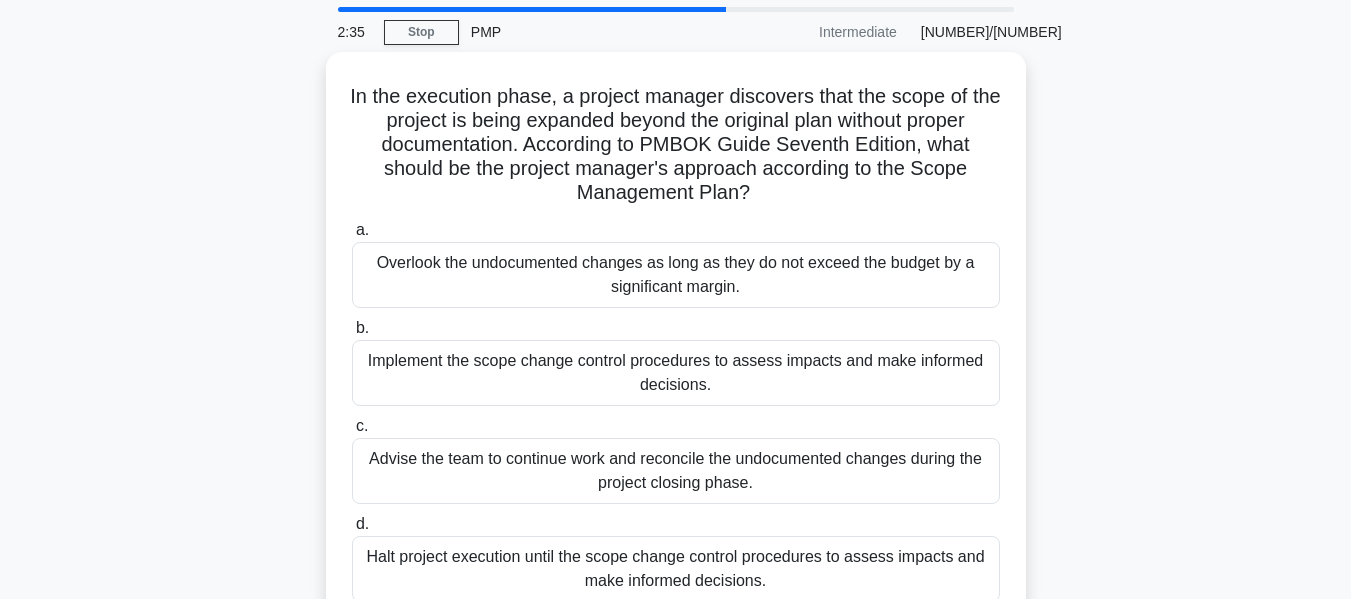 scroll, scrollTop: 100, scrollLeft: 0, axis: vertical 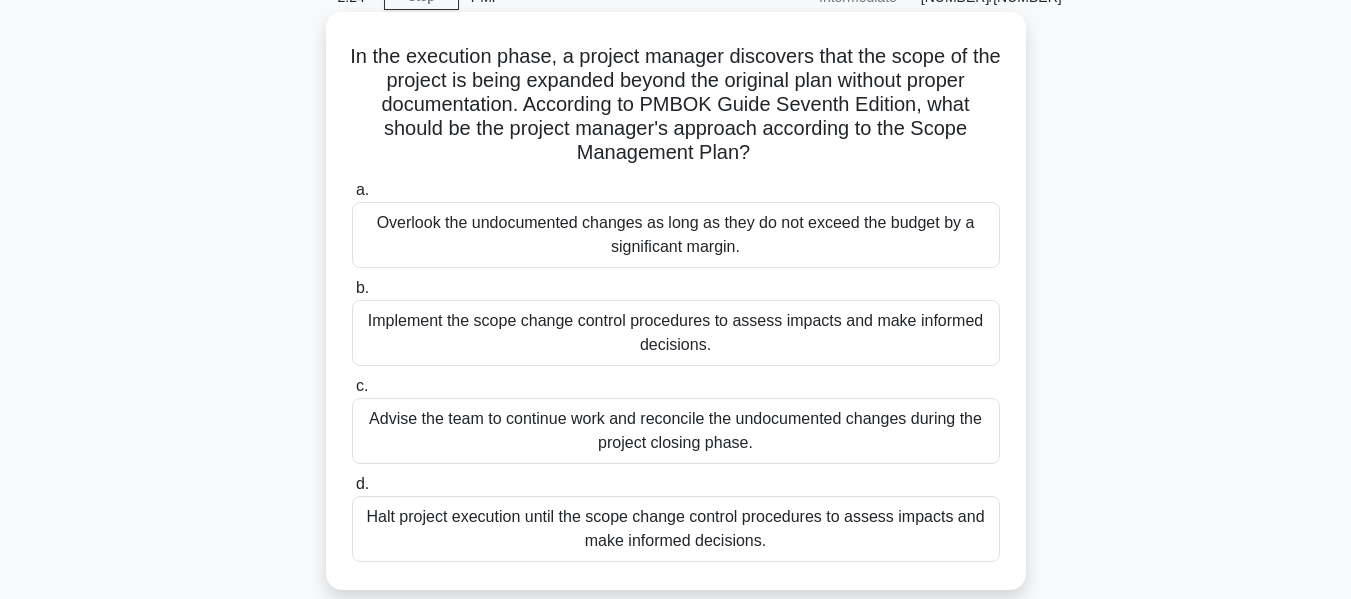 click on "Halt project execution until the scope change control procedures to assess impacts and make informed decisions." at bounding box center (676, 529) 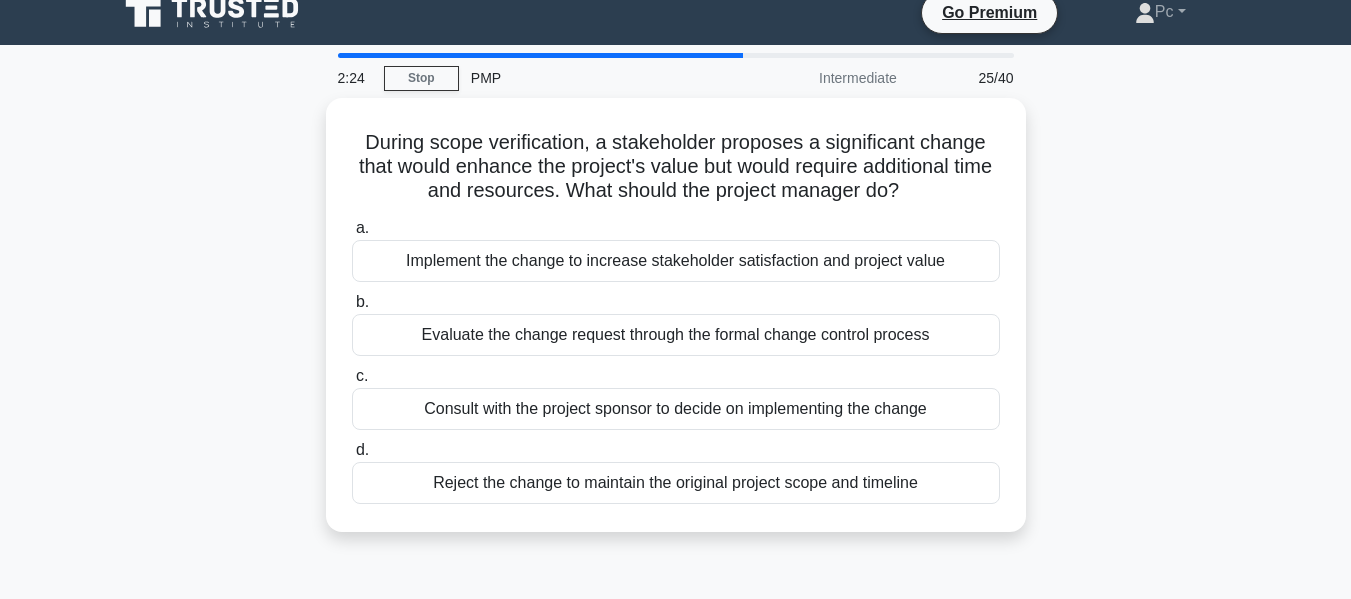 scroll, scrollTop: 0, scrollLeft: 0, axis: both 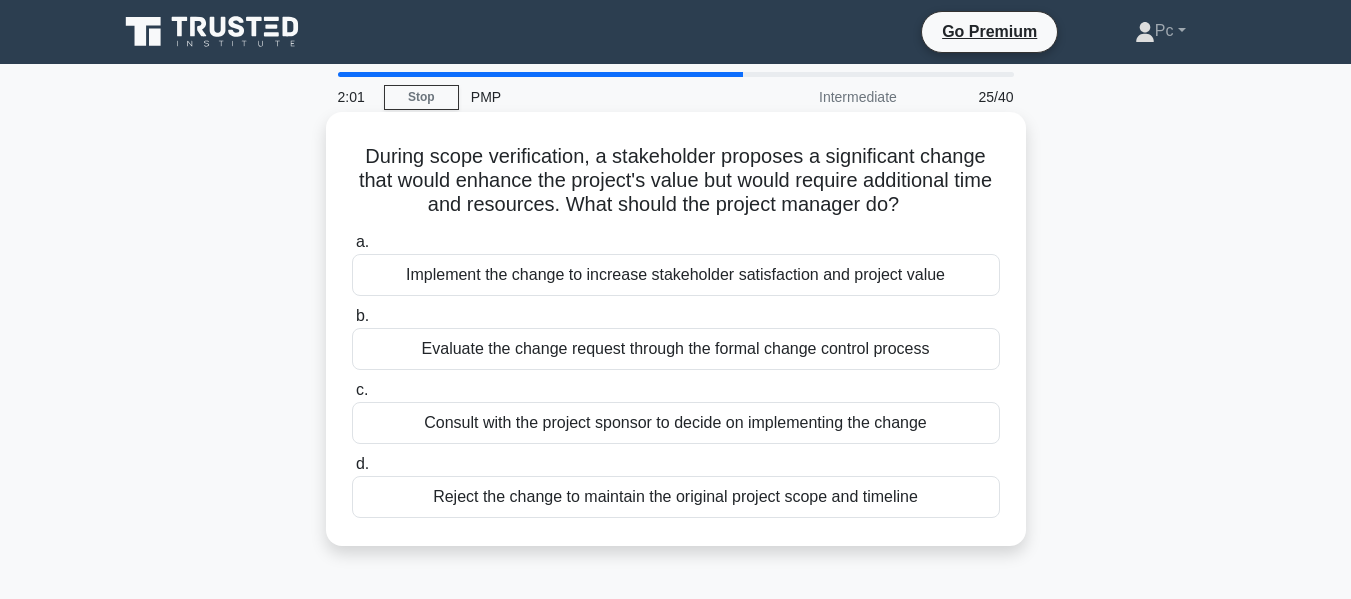 click on "Evaluate the change request through the formal change control process" at bounding box center [676, 349] 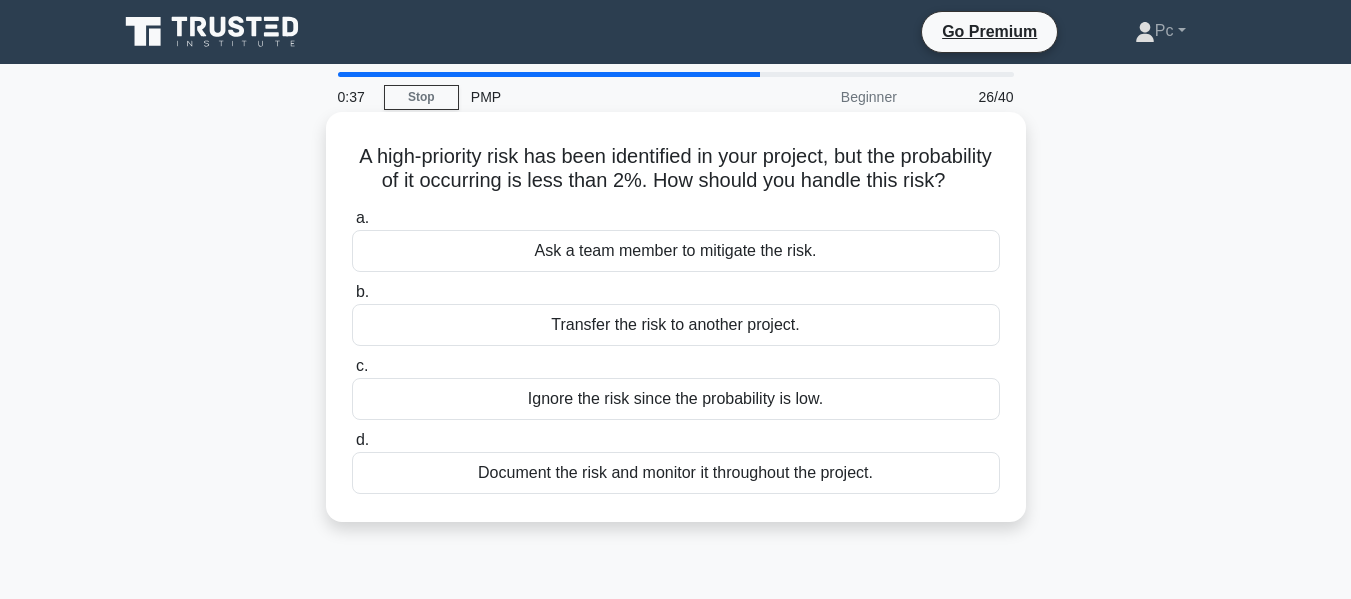 click on "Document the risk and monitor it throughout the project." at bounding box center [676, 473] 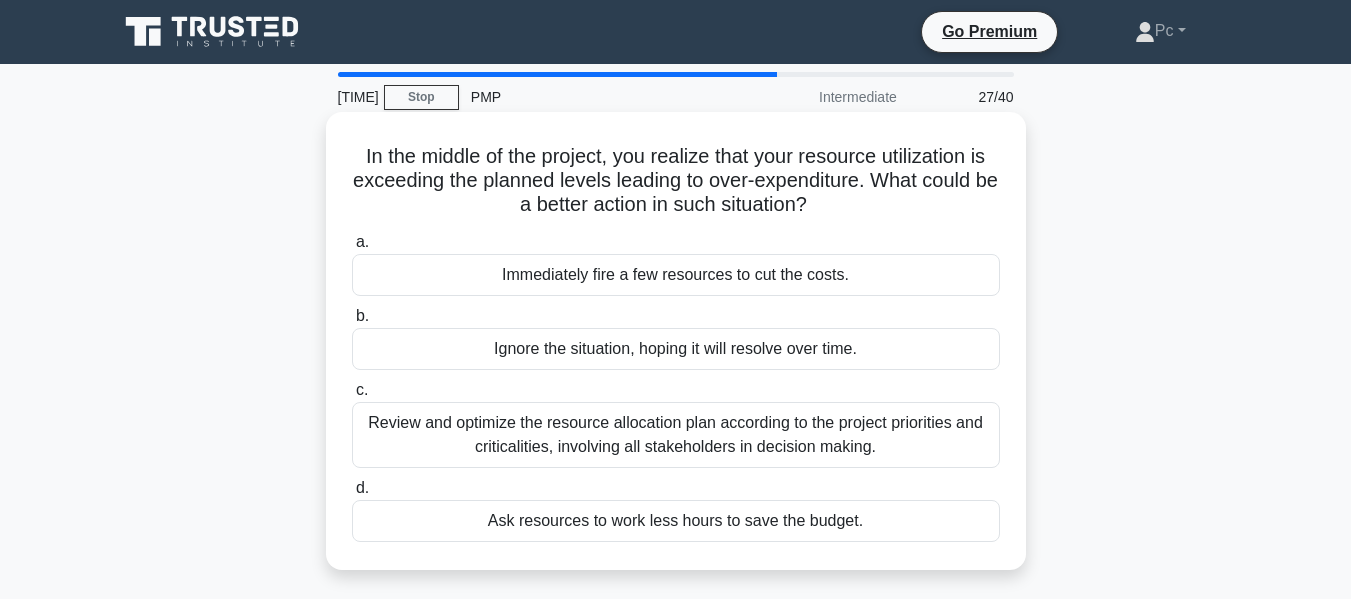 click on "Review and optimize the resource allocation plan according to the project priorities and criticalities, involving all stakeholders in decision making." at bounding box center (676, 435) 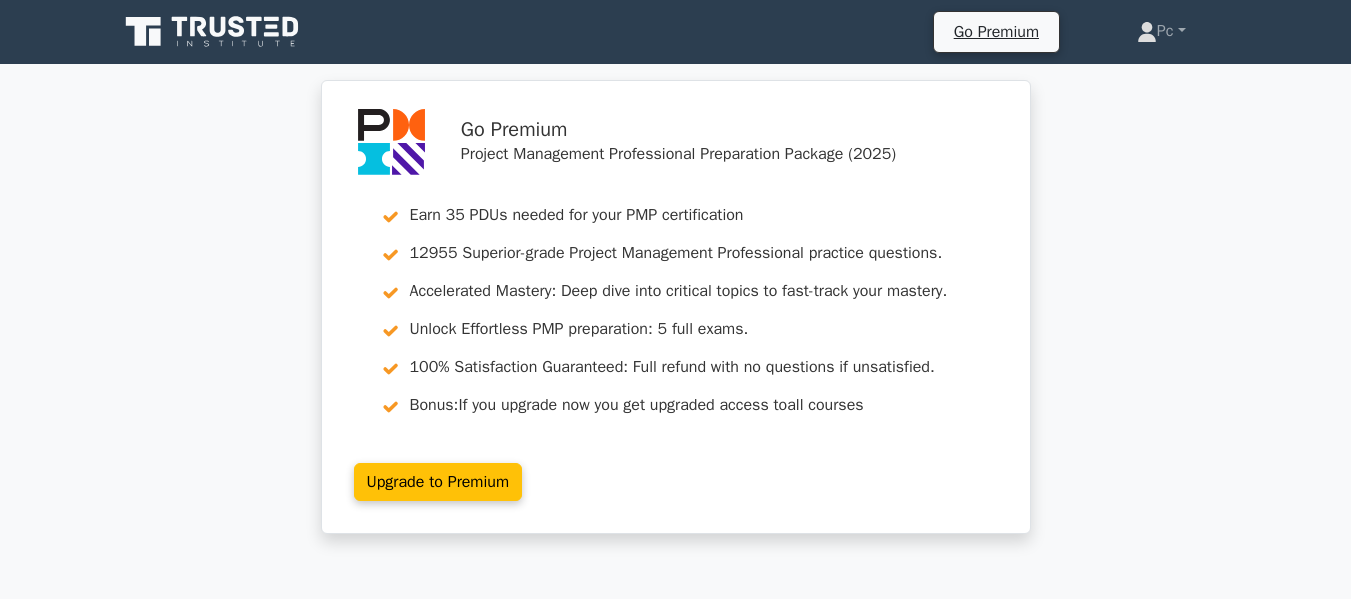 scroll, scrollTop: 0, scrollLeft: 0, axis: both 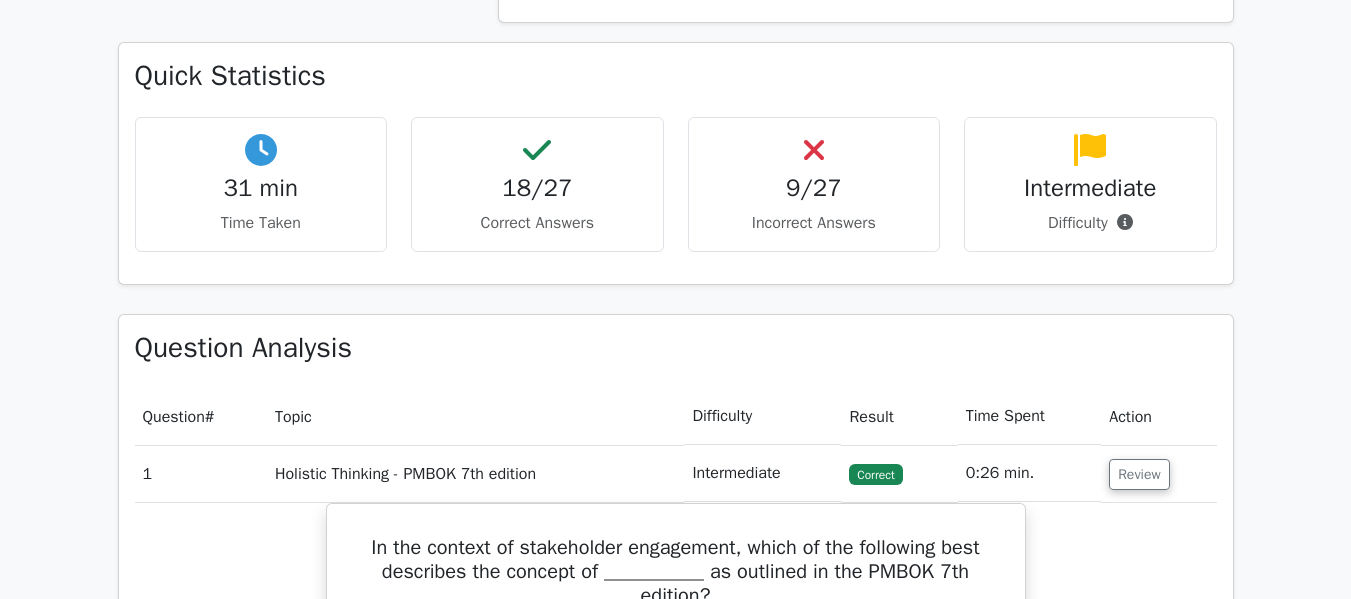 click on "9/27" at bounding box center [261, 188] 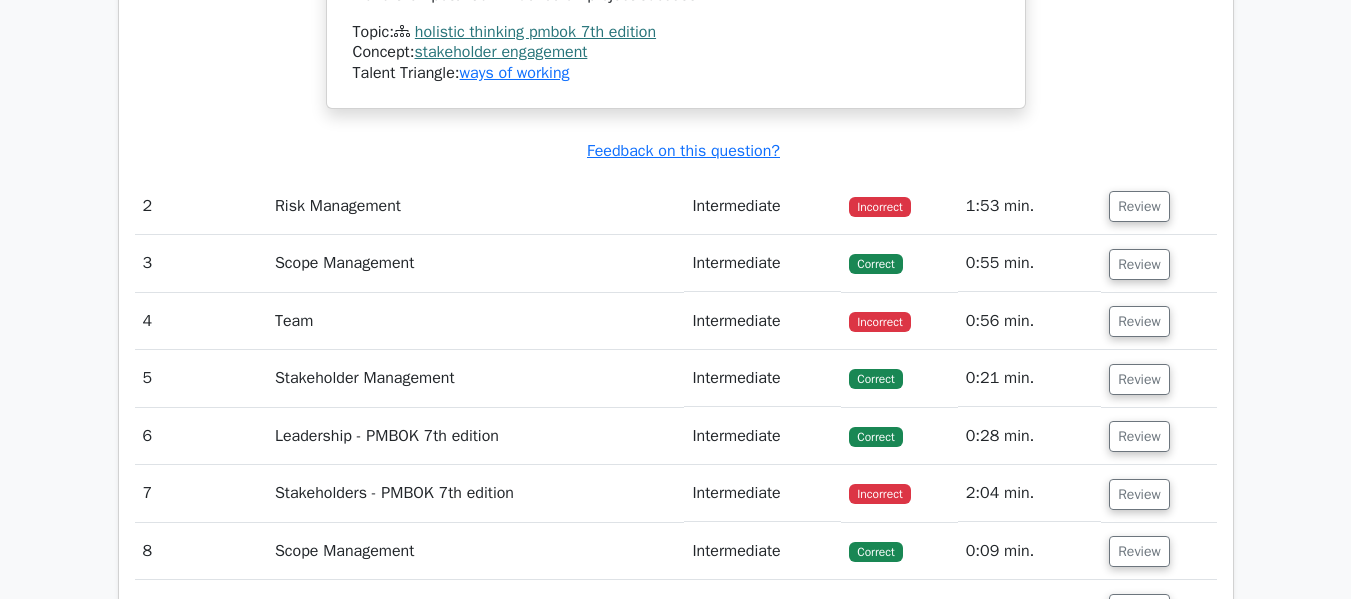 scroll, scrollTop: 2900, scrollLeft: 0, axis: vertical 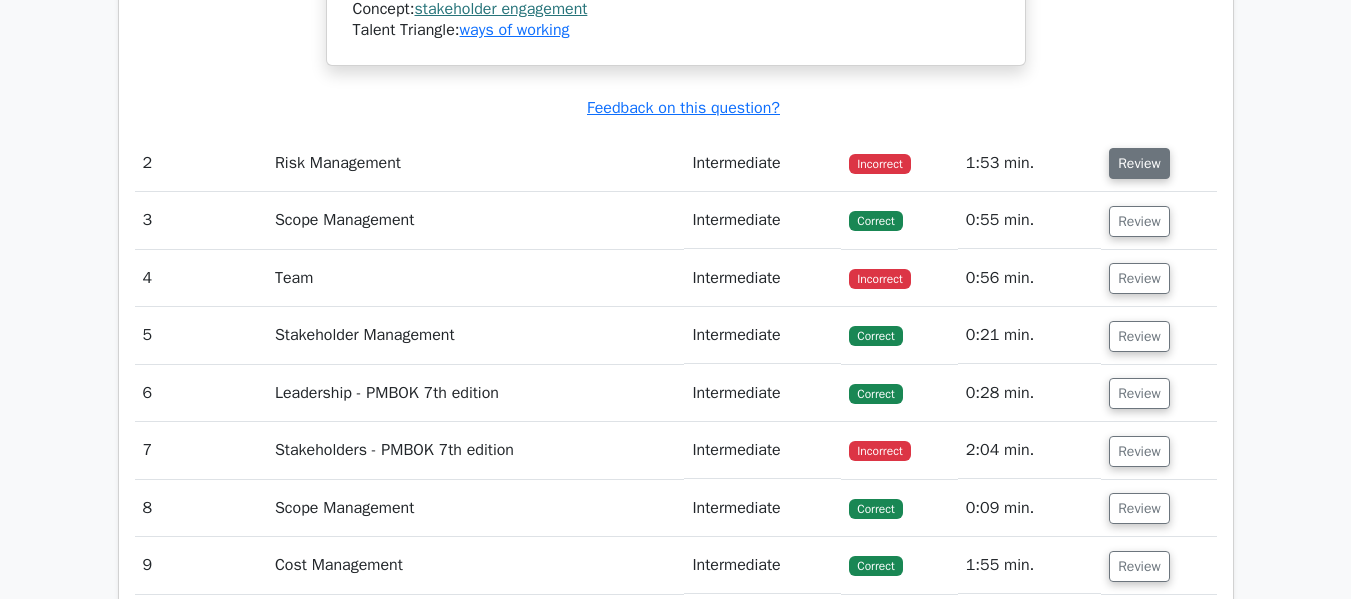 click on "Review" at bounding box center [1139, 163] 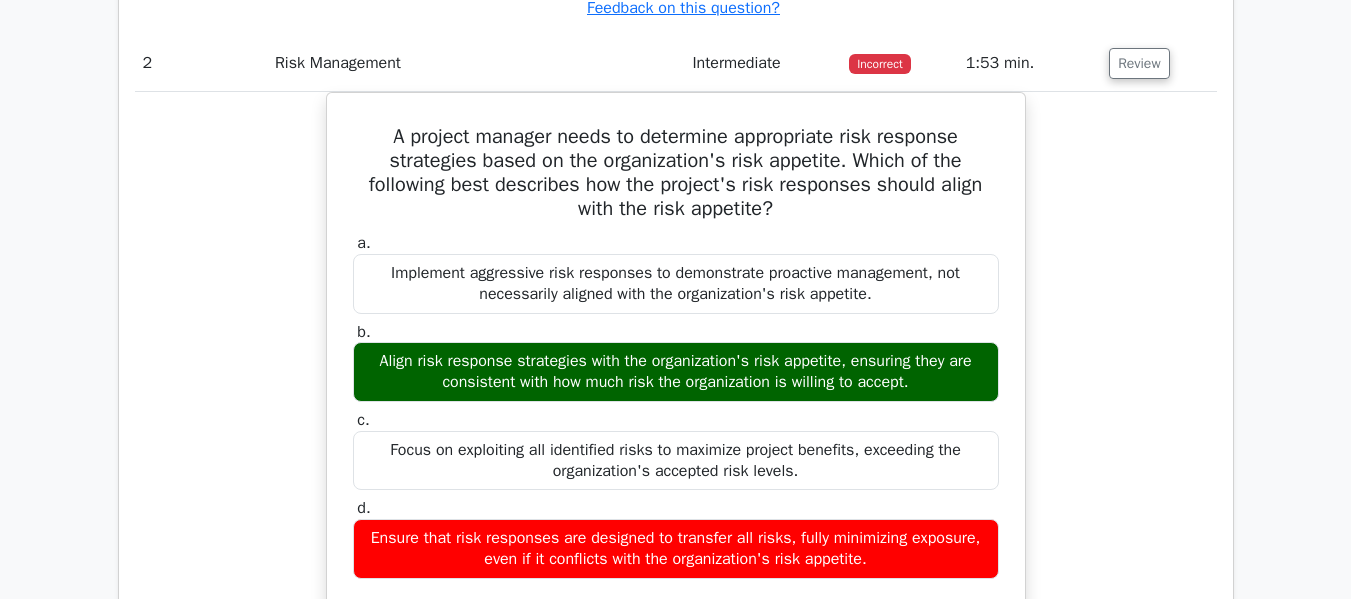 scroll, scrollTop: 2800, scrollLeft: 0, axis: vertical 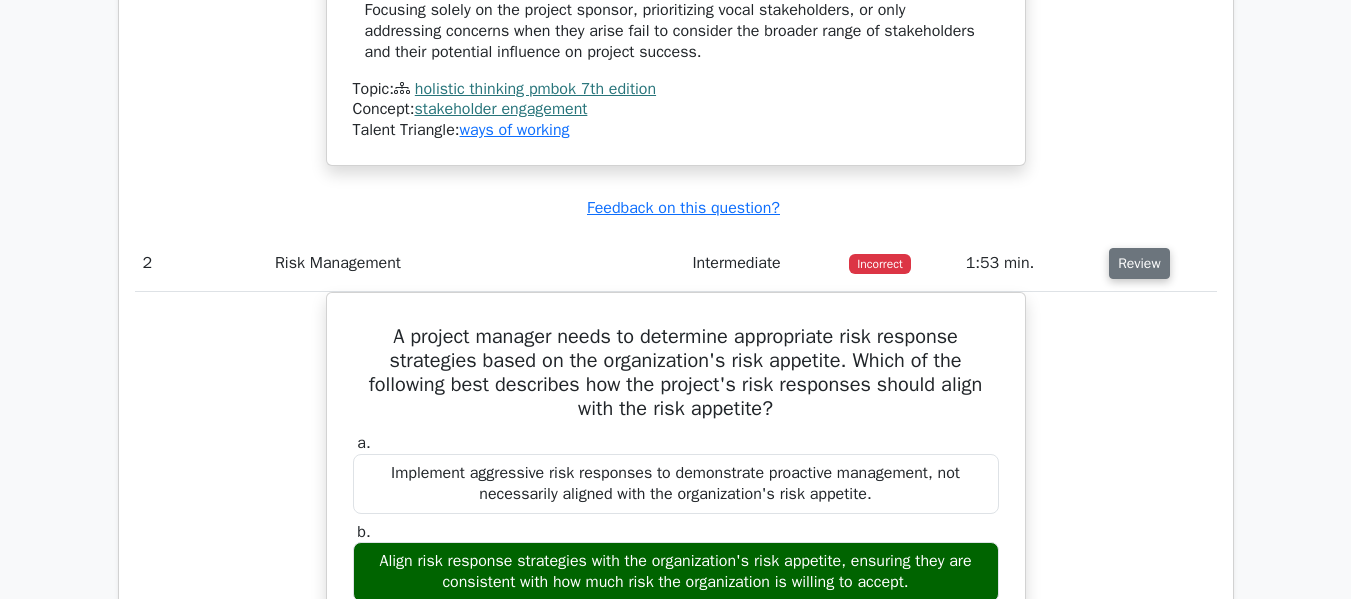 click on "Review" at bounding box center (1139, 263) 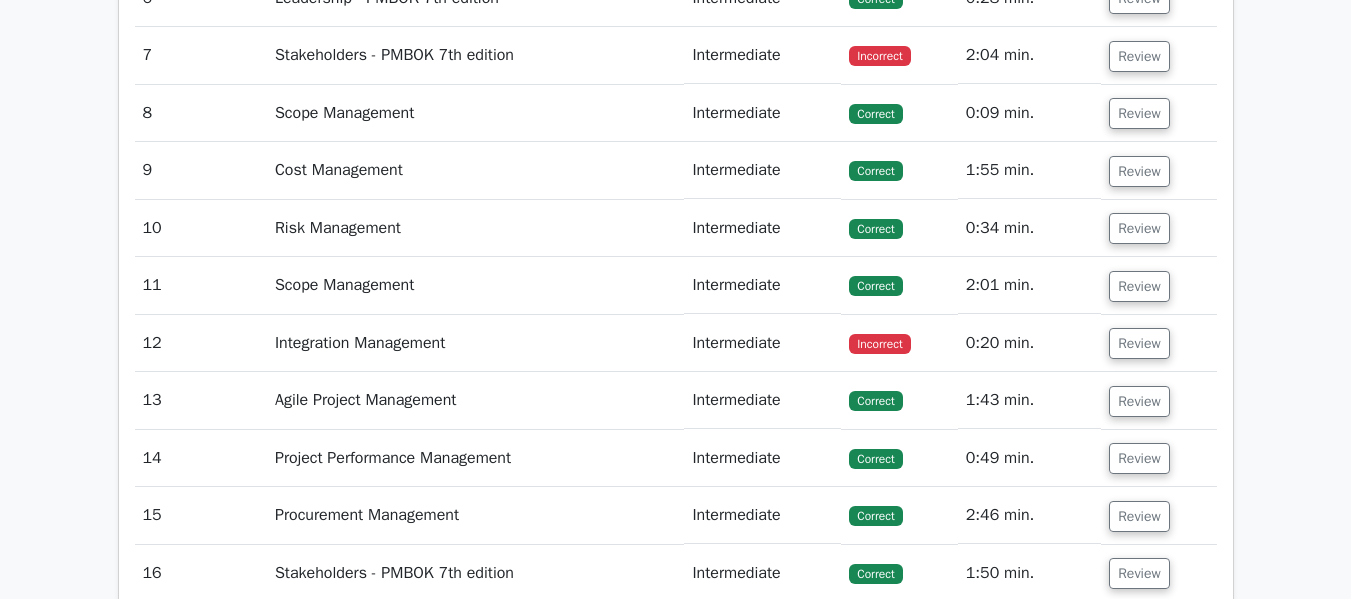 scroll, scrollTop: 3300, scrollLeft: 0, axis: vertical 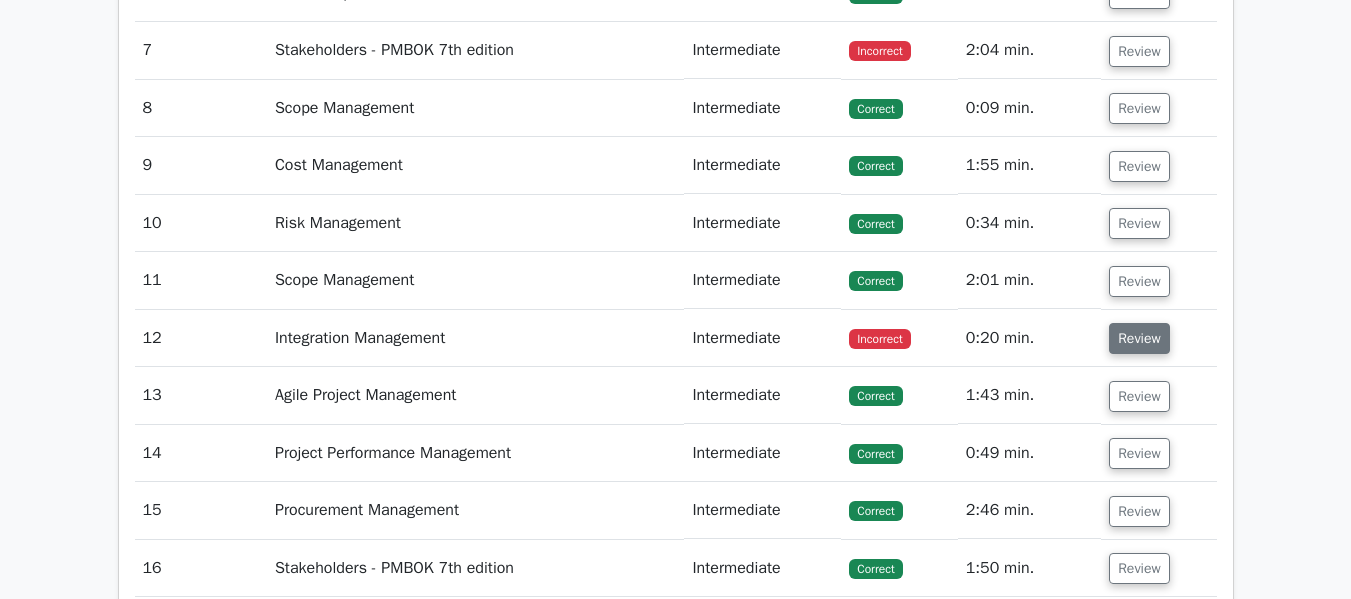 click on "Review" at bounding box center (1139, 338) 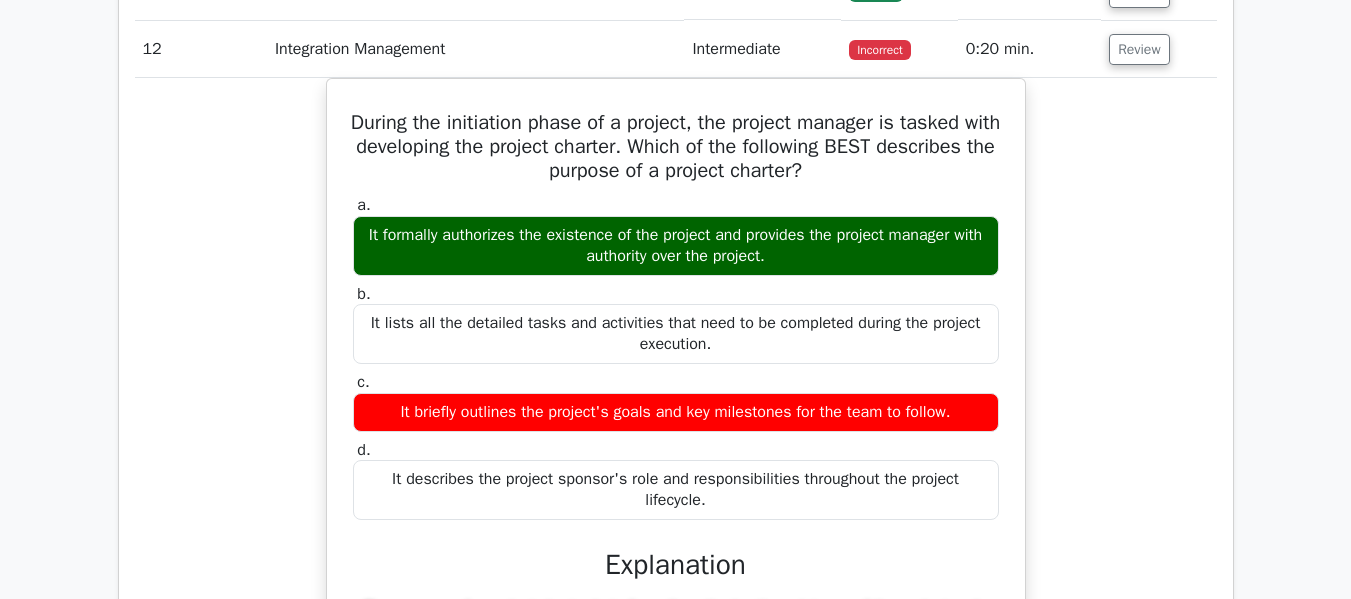 scroll, scrollTop: 3600, scrollLeft: 0, axis: vertical 